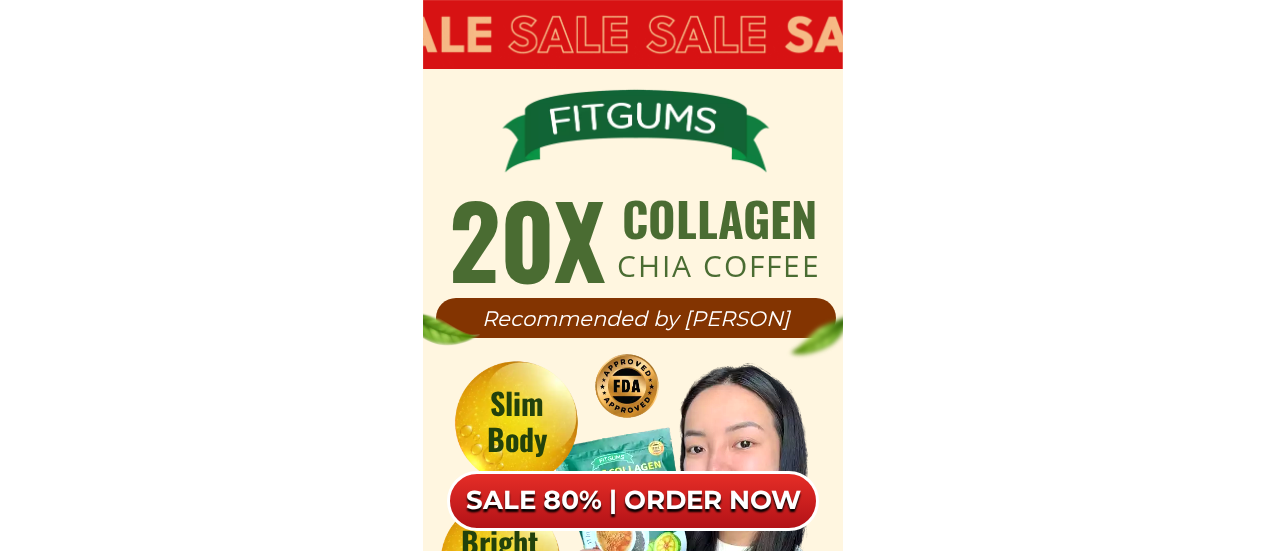 scroll, scrollTop: 12614, scrollLeft: 0, axis: vertical 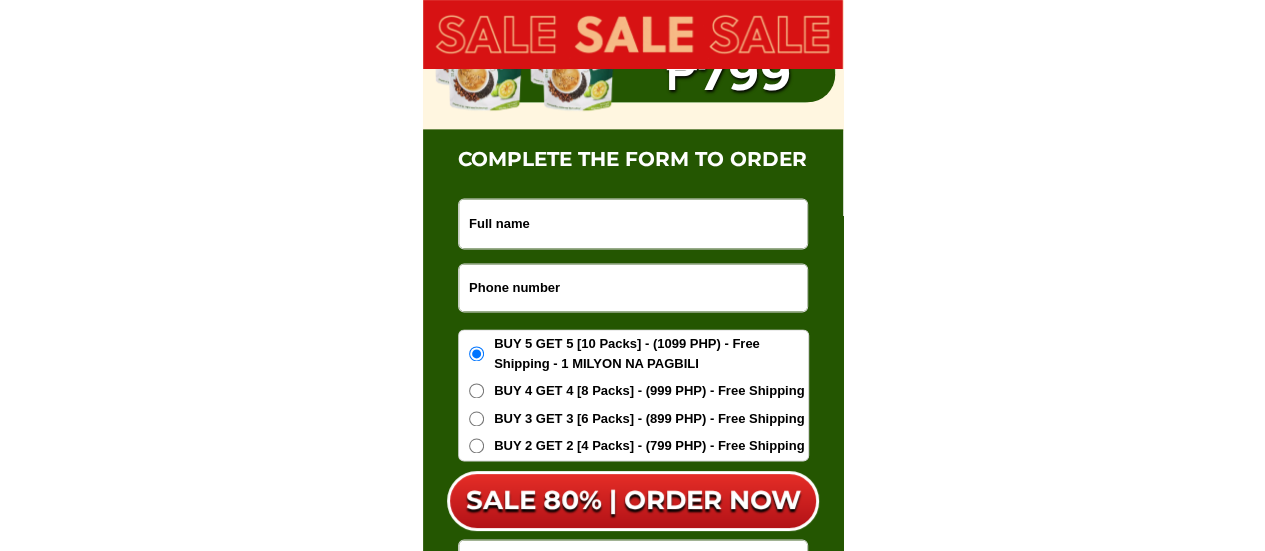 click at bounding box center [633, 287] 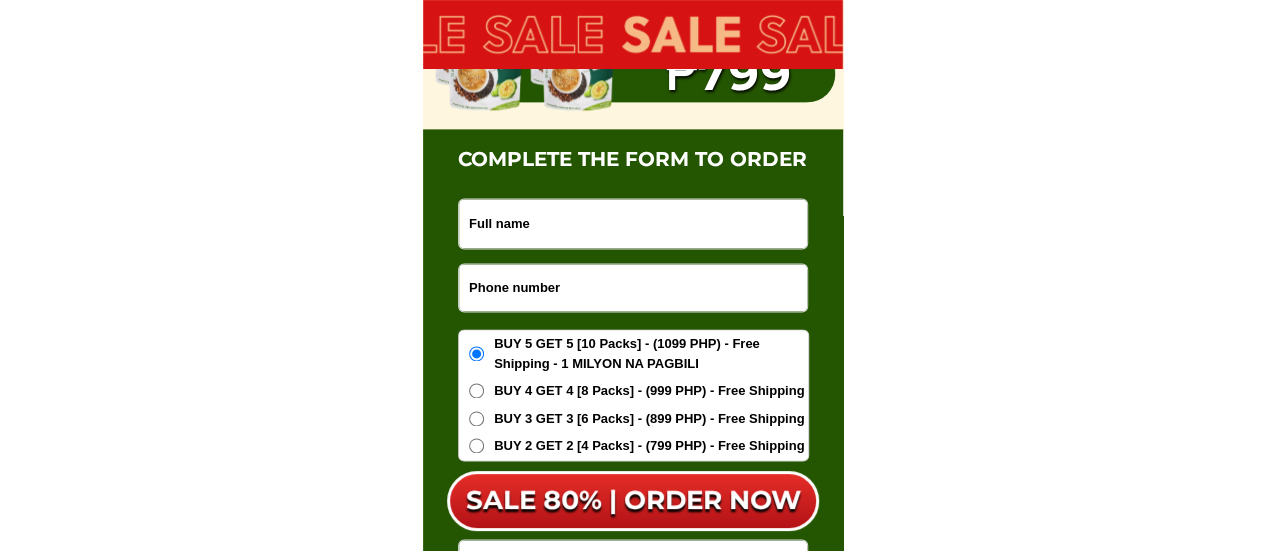 paste on "[PHONE]" 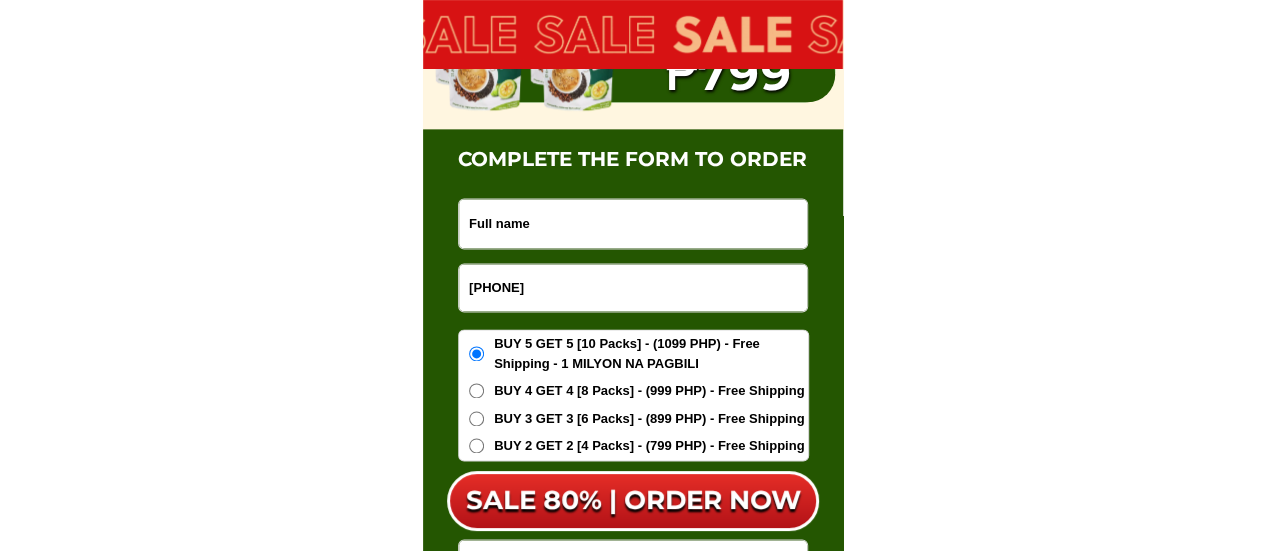 type on "[PHONE]" 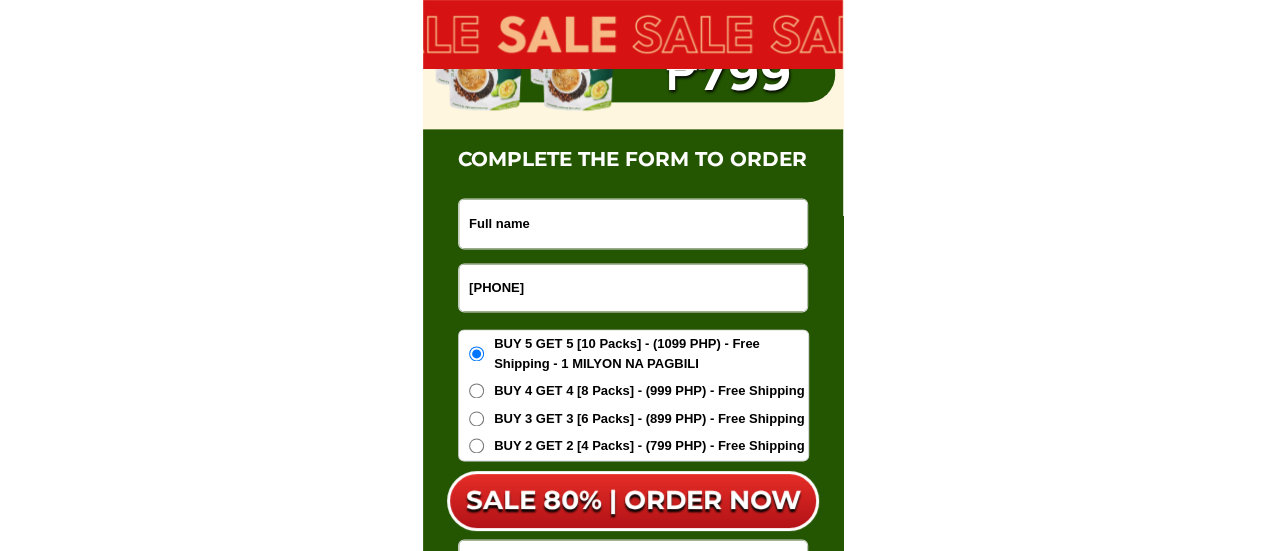 click at bounding box center [633, 223] 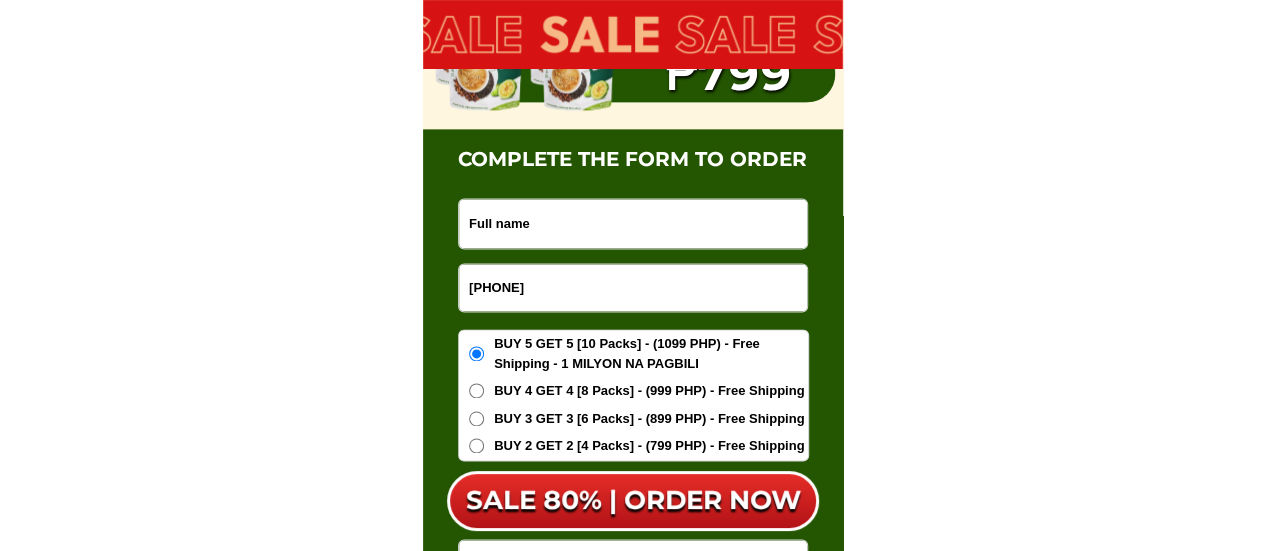 paste on "[FIRST] [LAST]" 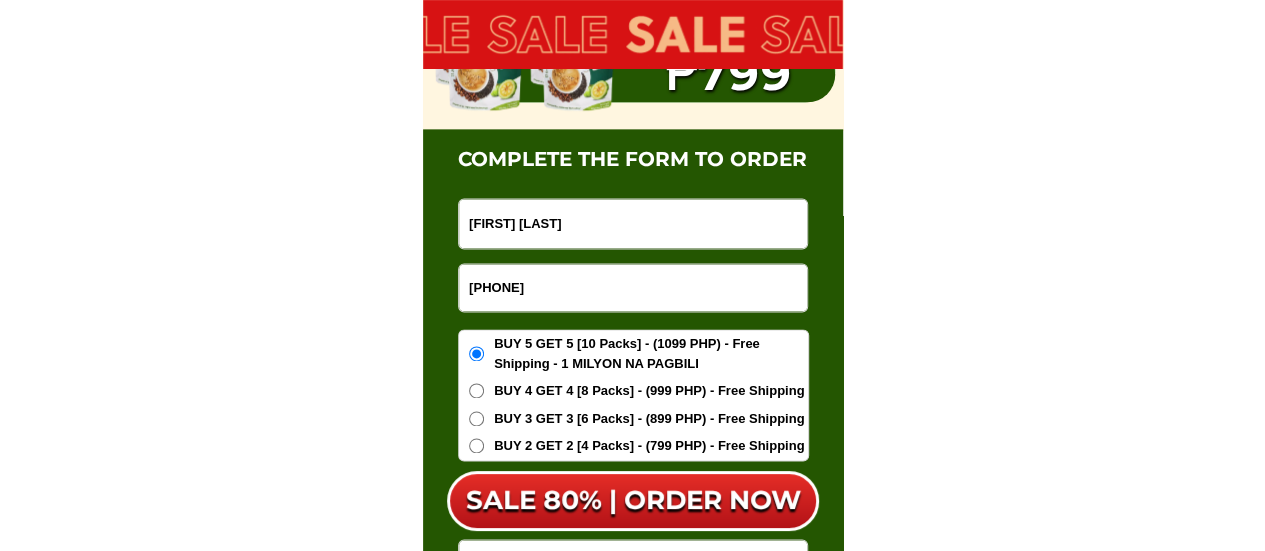 type on "[FIRST] [LAST]" 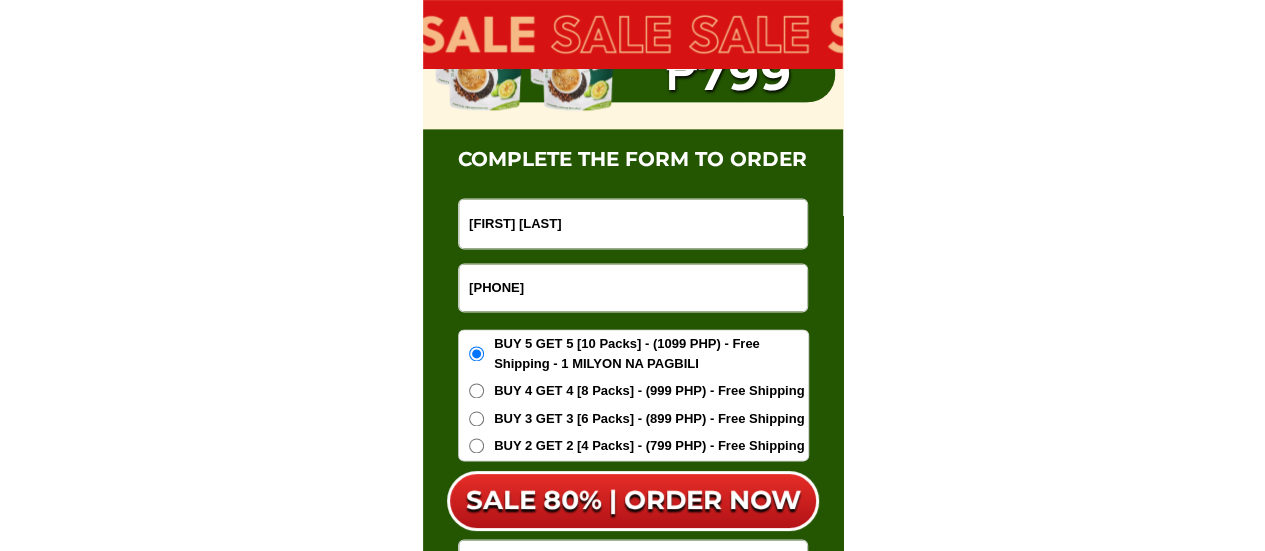 click on "BUY 4 GET 4 [8 Packs] - (999 PHP) - Free Shipping" at bounding box center (649, 391) 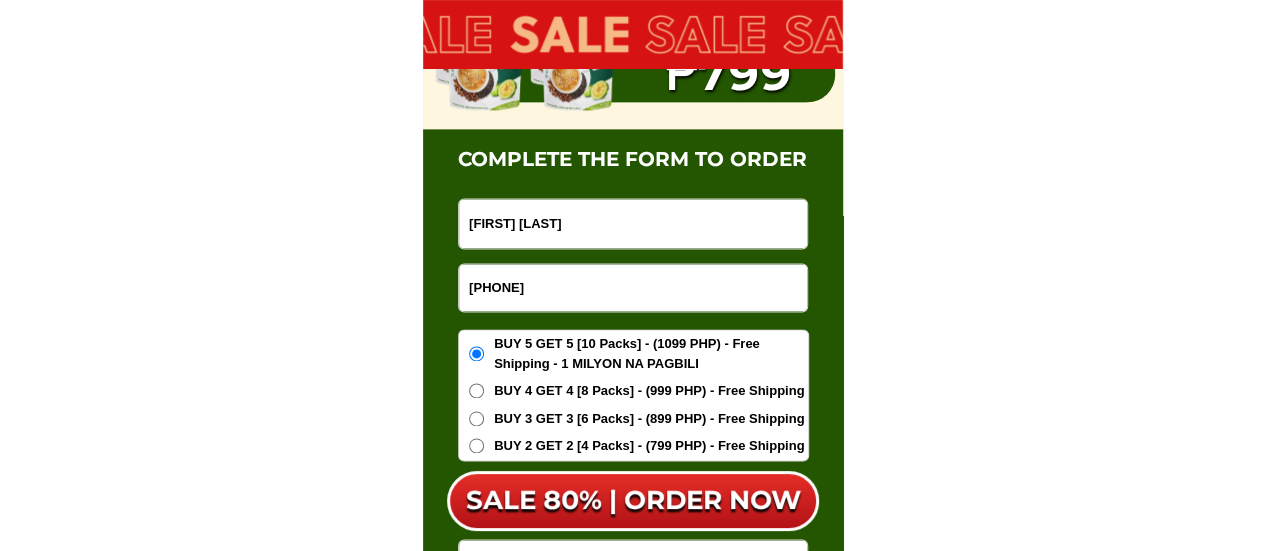 click on "BUY 4 GET 4 [8 Packs] - (999 PHP) - Free Shipping" at bounding box center [476, 390] 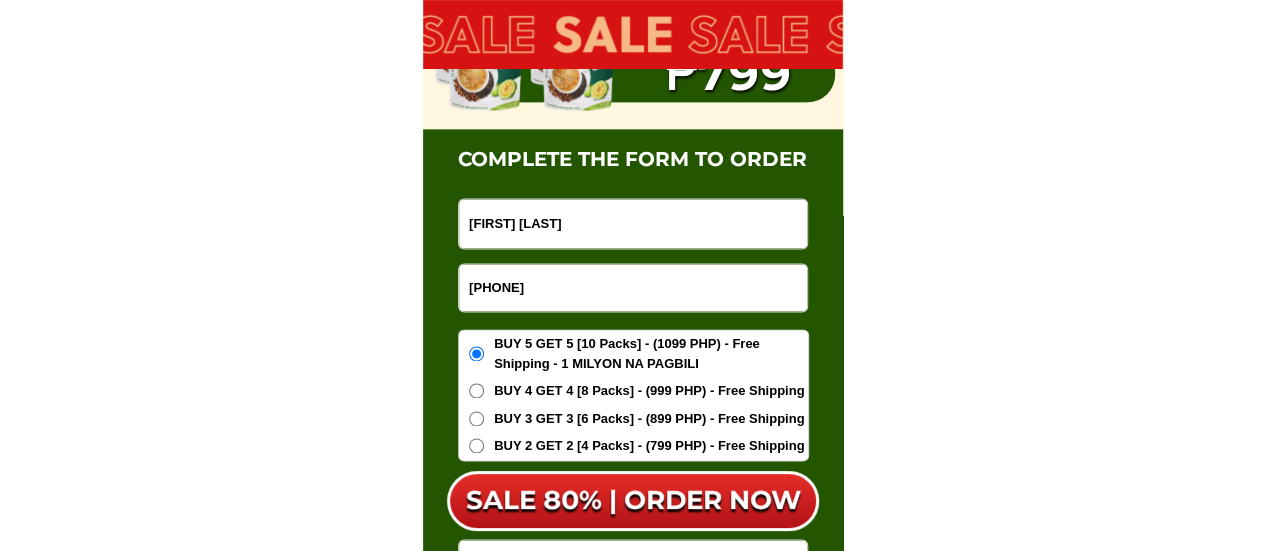 radio on "true" 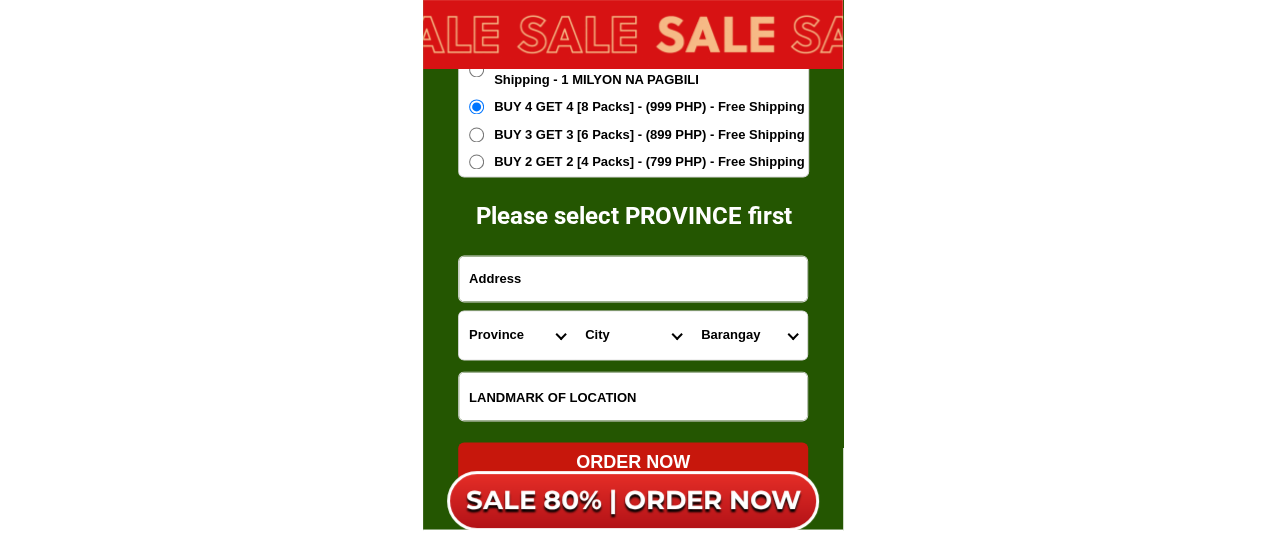 scroll, scrollTop: 13014, scrollLeft: 0, axis: vertical 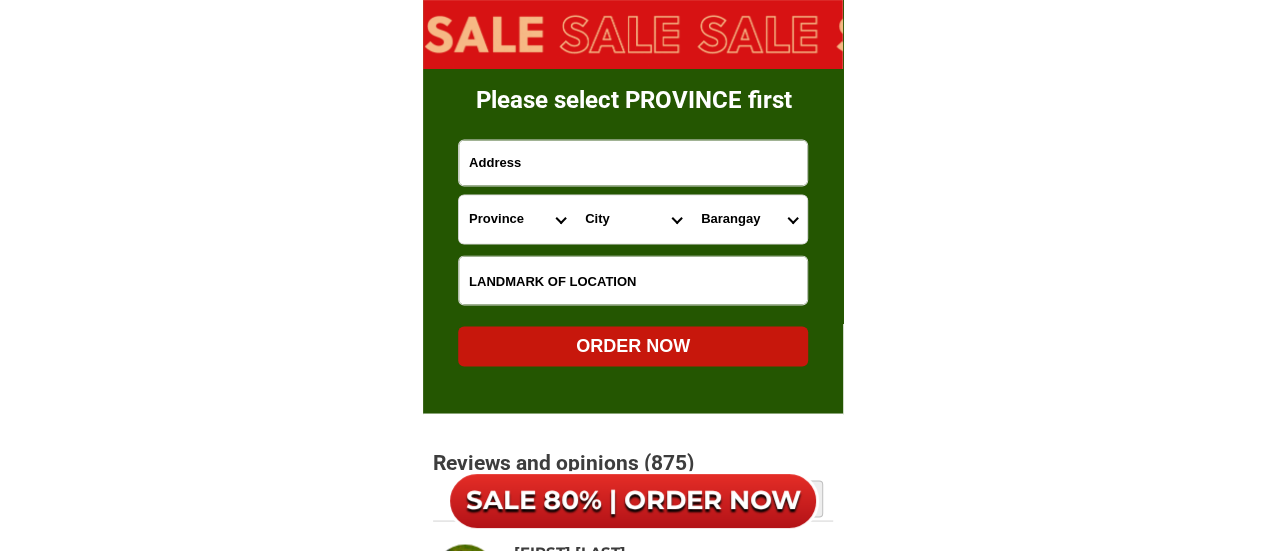 click on "Province Abra Agusan-del-norte Agusan-del-sur Aklan Albay Antique Apayao Aurora Basilan Bataan Batanes Batangas Benguet Biliran Bohol Bukidnon Bulacan Cagayan Camarines-norte Camarines-sur Camiguin Capiz Catanduanes Cavite Cebu Cotabato Davao-de-oro Davao-del-norte Davao-del-sur Davao-occidental Davao-oriental Dinagat-islands Eastern-samar Guimaras Ifugao Ilocos-norte Ilocos-sur Iloilo Isabela Kalinga La-union Laguna Lanao-del-norte Lanao-del-sur Leyte Maguindanao Marinduque Masbate Metro-manila Misamis-occidental Misamis-oriental Mountain-province Negros-occidental Negros-oriental Northern-samar Nueva-ecija Nueva-vizcaya Occidental-mindoro Oriental-mindoro Palawan Pampanga Pangasinan Quezon Quirino Rizal Romblon Sarangani Siquijor Sorsogon South-cotabato Southern-leyte Sultan-kudarat Sulu Surigao-del-norte Surigao-del-sur Tarlac Tawi-tawi Western-samar Zambales Zamboanga-del-norte Zamboanga-del-sur Zamboanga-sibugay" at bounding box center [517, 219] 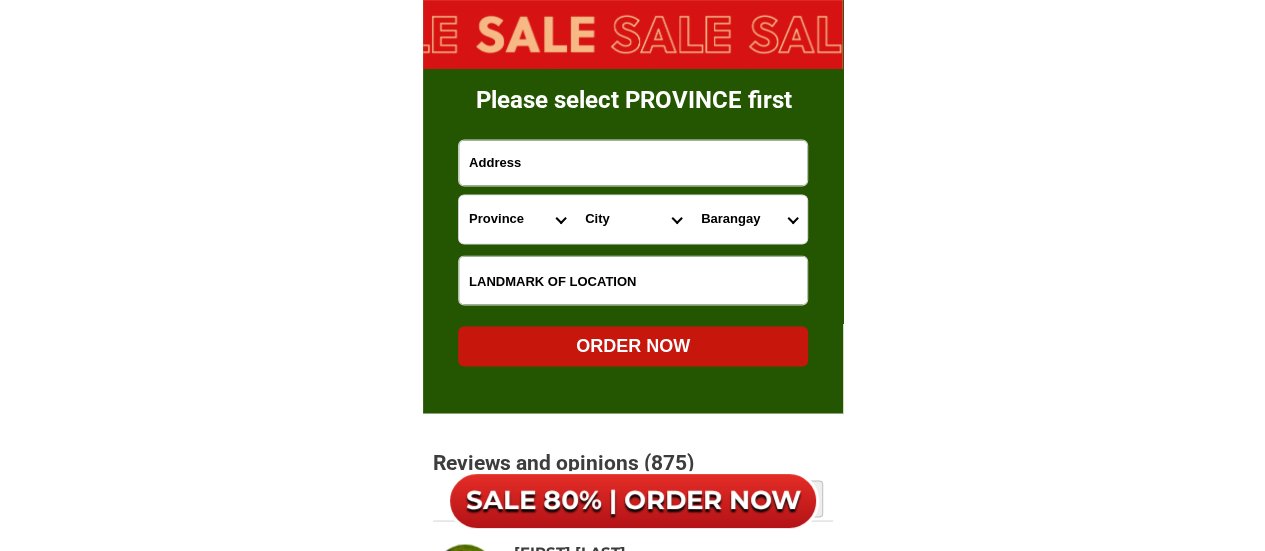 select on "[PHONE]" 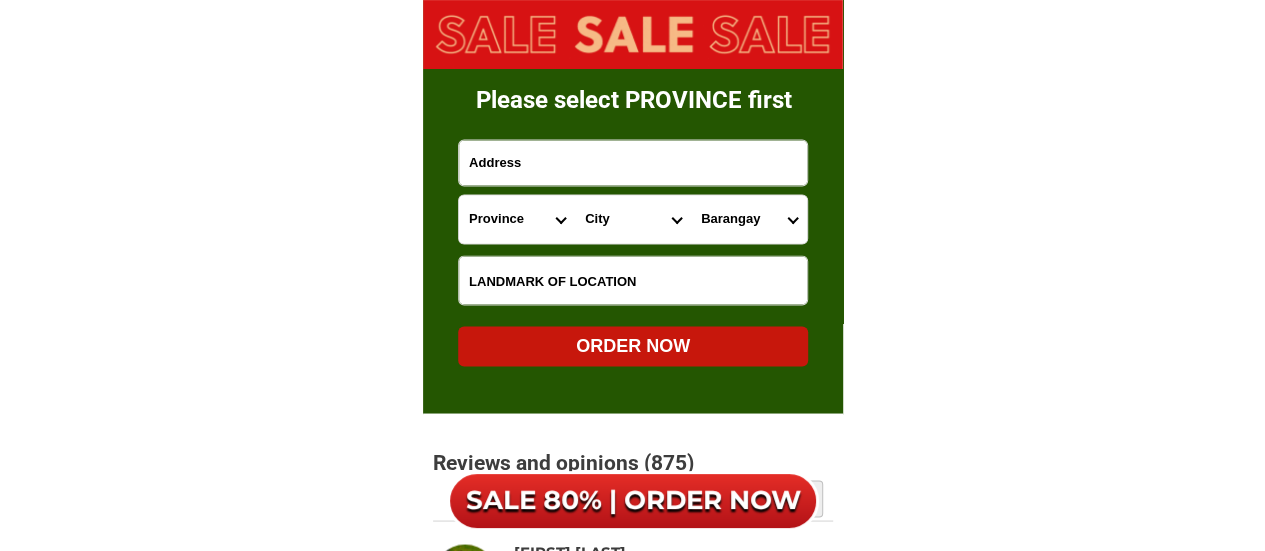 click on "Province Abra Agusan-del-norte Agusan-del-sur Aklan Albay Antique Apayao Aurora Basilan Bataan Batanes Batangas Benguet Biliran Bohol Bukidnon Bulacan Cagayan Camarines-norte Camarines-sur Camiguin Capiz Catanduanes Cavite Cebu Cotabato Davao-de-oro Davao-del-norte Davao-del-sur Davao-occidental Davao-oriental Dinagat-islands Eastern-samar Guimaras Ifugao Ilocos-norte Ilocos-sur Iloilo Isabela Kalinga La-union Laguna Lanao-del-norte Lanao-del-sur Leyte Maguindanao Marinduque Masbate Metro-manila Misamis-occidental Misamis-oriental Mountain-province Negros-occidental Negros-oriental Northern-samar Nueva-ecija Nueva-vizcaya Occidental-mindoro Oriental-mindoro Palawan Pampanga Pangasinan Quezon Quirino Rizal Romblon Sarangani Siquijor Sorsogon South-cotabato Southern-leyte Sultan-kudarat Sulu Surigao-del-norte Surigao-del-sur Tarlac Tawi-tawi Western-samar Zambales Zamboanga-del-norte Zamboanga-del-sur Zamboanga-sibugay" at bounding box center (517, 219) 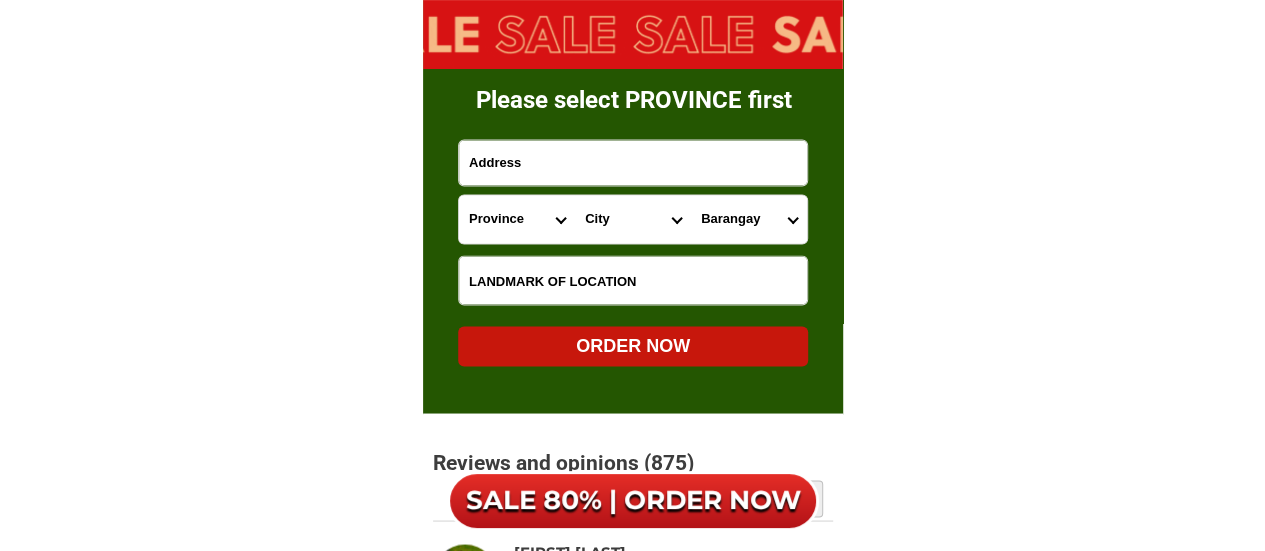 click on "[CITY] [CITY] [CITY] [CITY] [STATE]-[CITY] [STATE]-[CITY] [STATE]-[CITY] [STATE]-[CITY]" at bounding box center [633, 219] 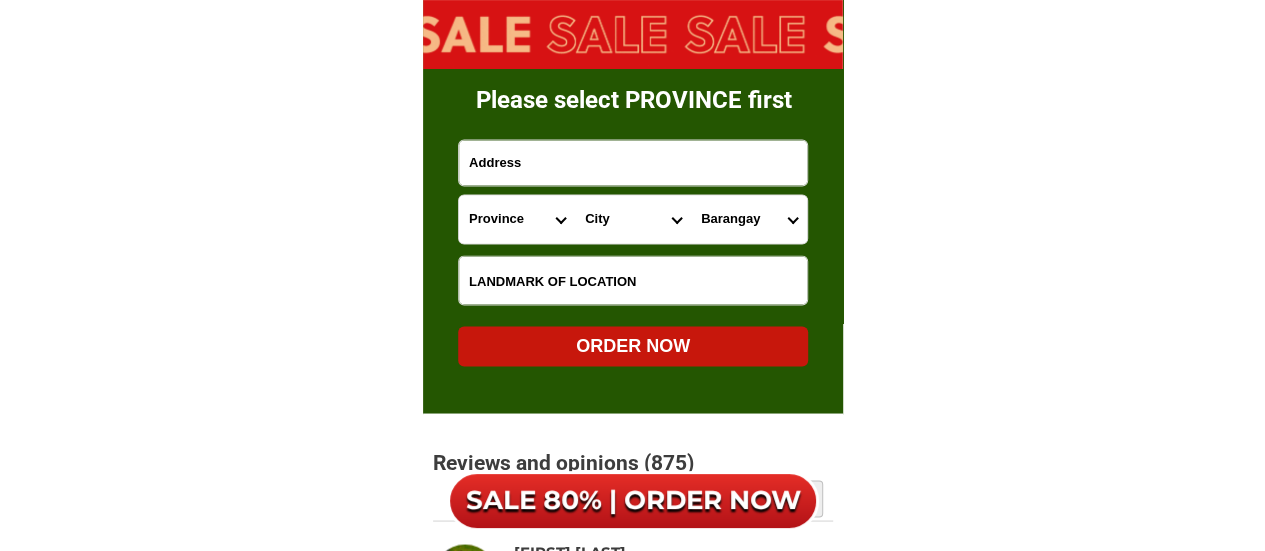 select on "[PHONE]" 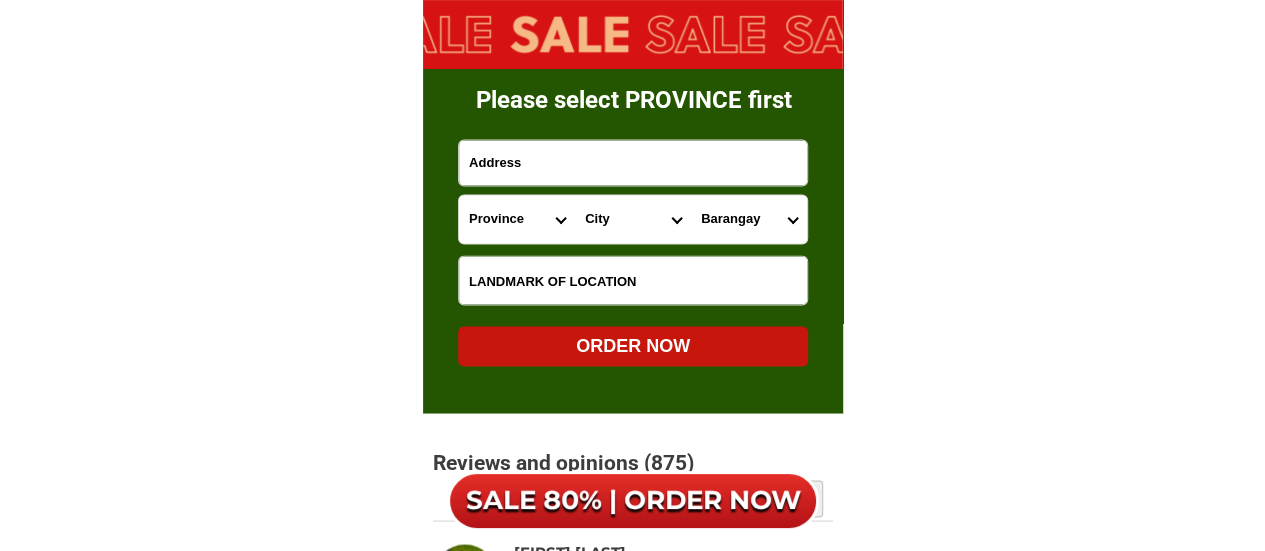 click on "[CITY] [CITY] [CITY] [CITY] [STATE]-[CITY] [STATE]-[CITY] [STATE]-[CITY] [STATE]-[CITY]" at bounding box center (633, 219) 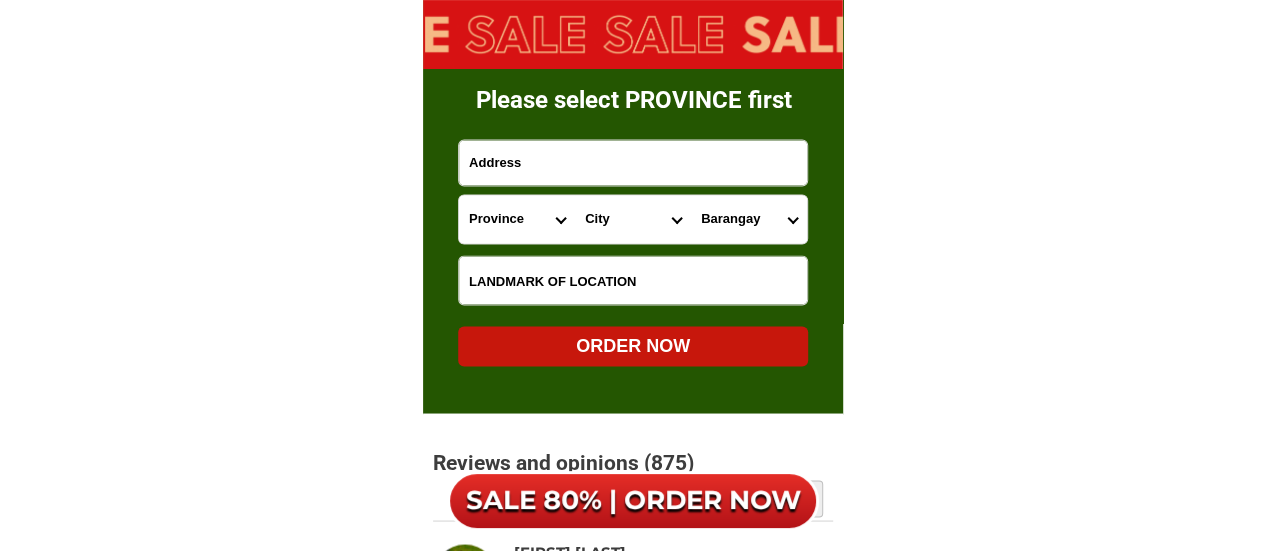 click on "Barangay [STREET] ([STREET]) [STREET] [STREET] [STREET]" at bounding box center (749, 219) 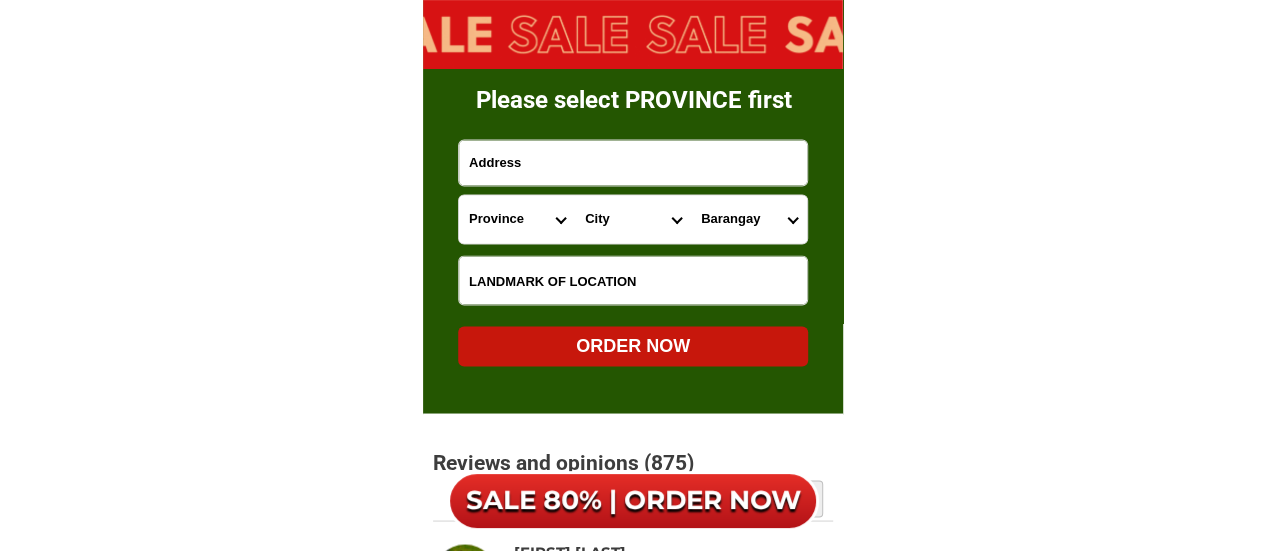 select on "[PHONE]" 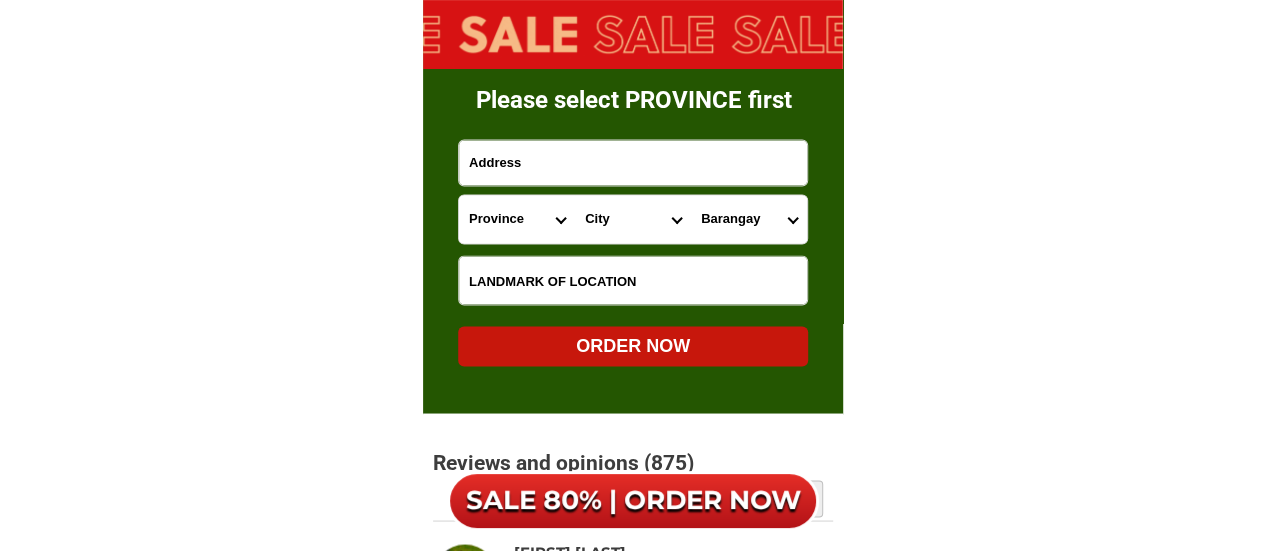 click on "Barangay [STREET] ([STREET]) [STREET] [STREET] [STREET]" at bounding box center (749, 219) 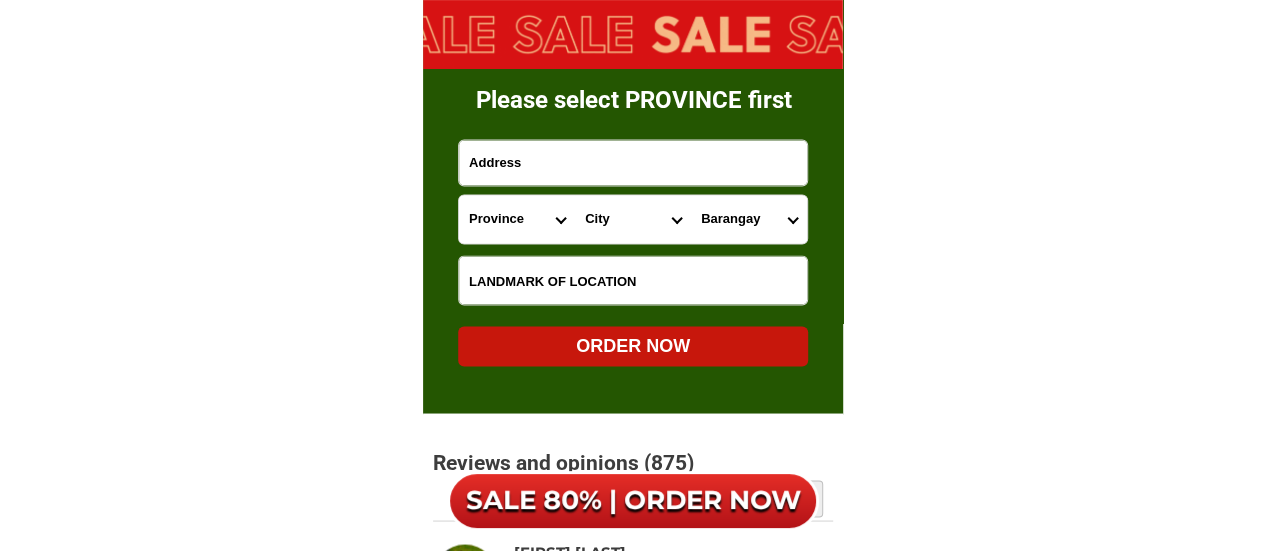 click at bounding box center [633, 162] 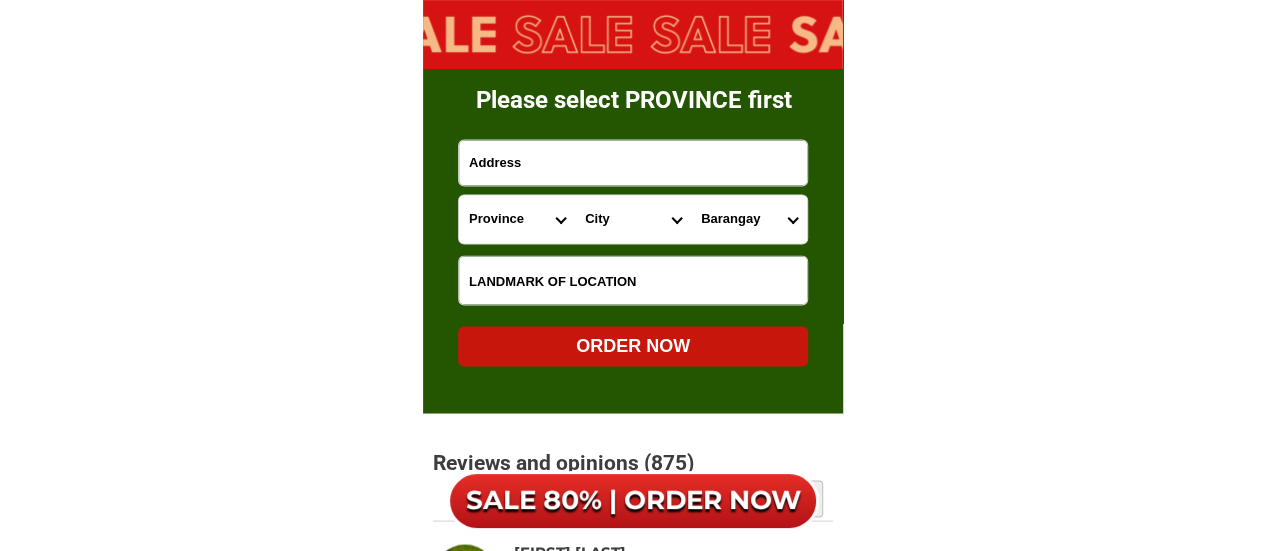 click on "20X collagen chia coffee Recommended by [PERSON] Slim Body Bright Skin The most favorite coffee product in Japan SALE 80% OFF - ORDER NOW!! 1099₱ Results of some customers after 1 month of use Changes of Mr. [PERSON] after 1 month of using Fitgums Coffee [PERSON] has successfully lost weight Body Slimming 1 month of use Our customers' process of using Fitgums Chia Coffee Losing 8 -15KG Burn body fat Confident Cut extra calories Nice skin and good health The amount of arm and leg fat has decreased 100% Robusta Coffee Combination of Robusta Coffee
& 10 other High Quality
Ingredients GOLD Ingredients Chia Seeds Chia Seeds 3 IN 1 3 IN 1 Promotes Heart Health Boosts Energy
&nbsp;Endurance Supports Healthy Weight Loss&nbsp;&nbsp; Appearance Rejuvenation Reduces &nbsp;Wrinkles Improves skin elasticity and hydration. Brighten skin, support defeat acnes. EFFECTIVE TESTED Day 0 The skin is dull andthe wrinkles are obvious Day 14 Skin texture is more even,wrinkles are reduced Day 30 Natural" at bounding box center (632, -5664) 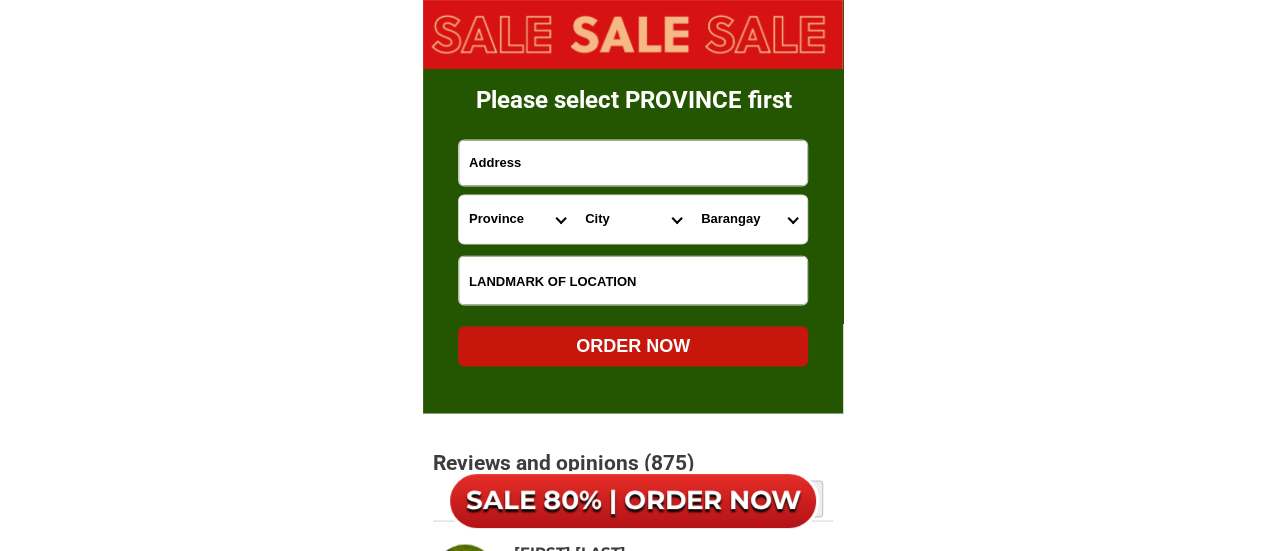 click at bounding box center [633, 162] 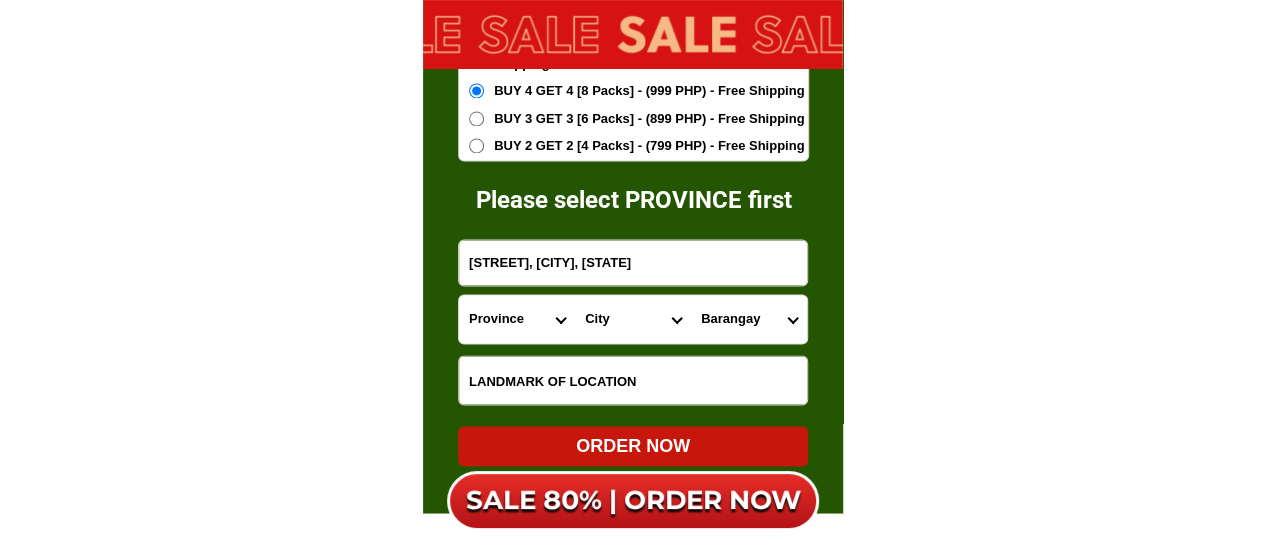 scroll, scrollTop: 13114, scrollLeft: 0, axis: vertical 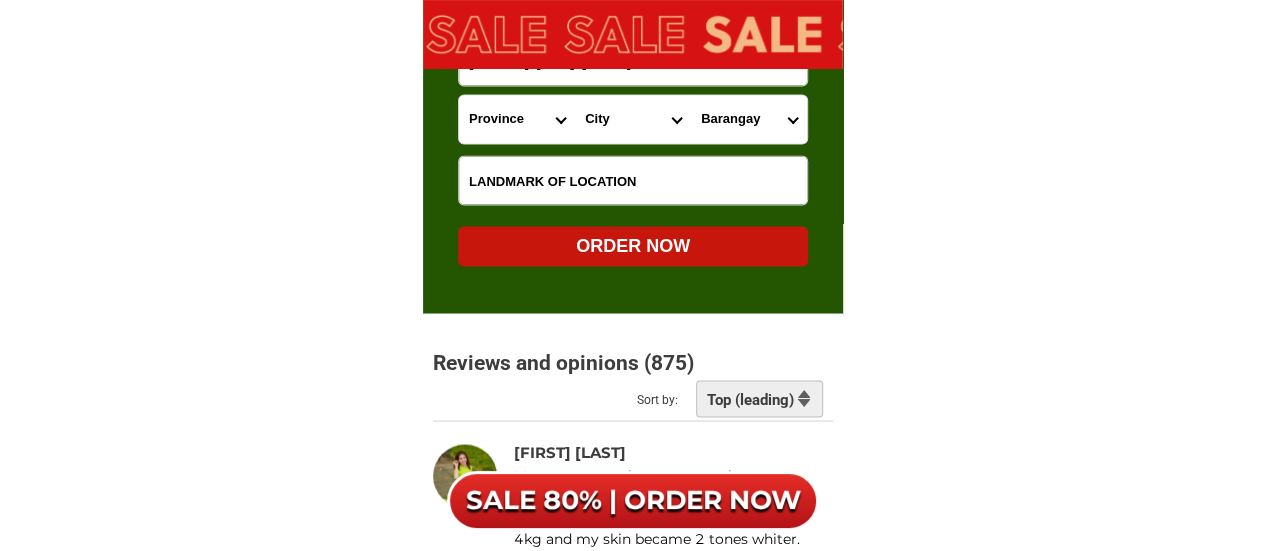 type on "[STREET], [CITY], [STATE]" 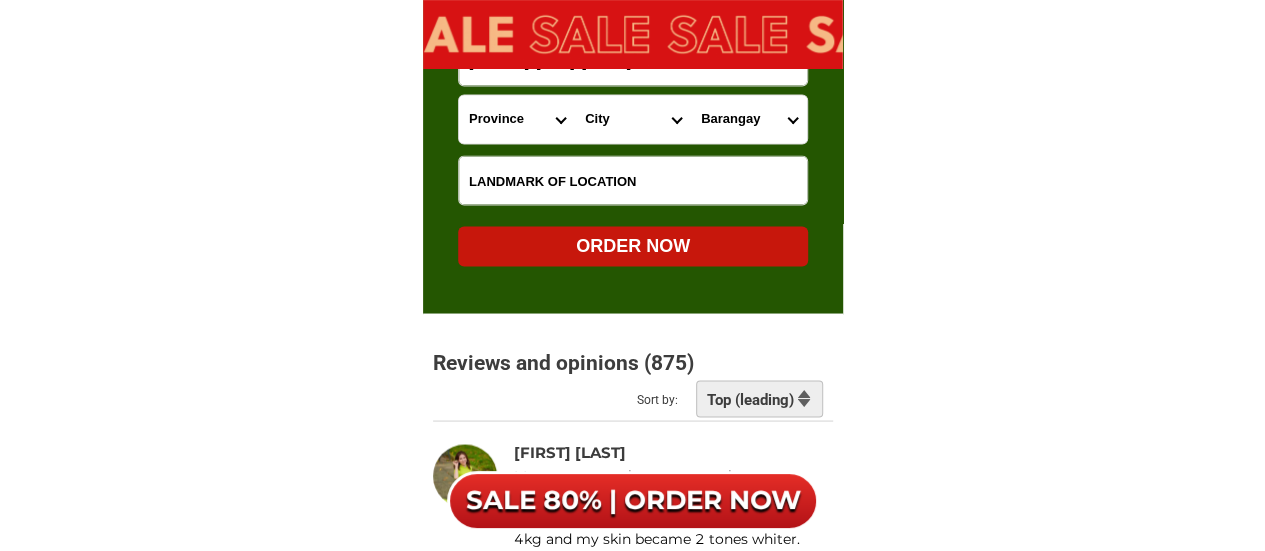 click on "ORDER NOW" at bounding box center (633, 245) 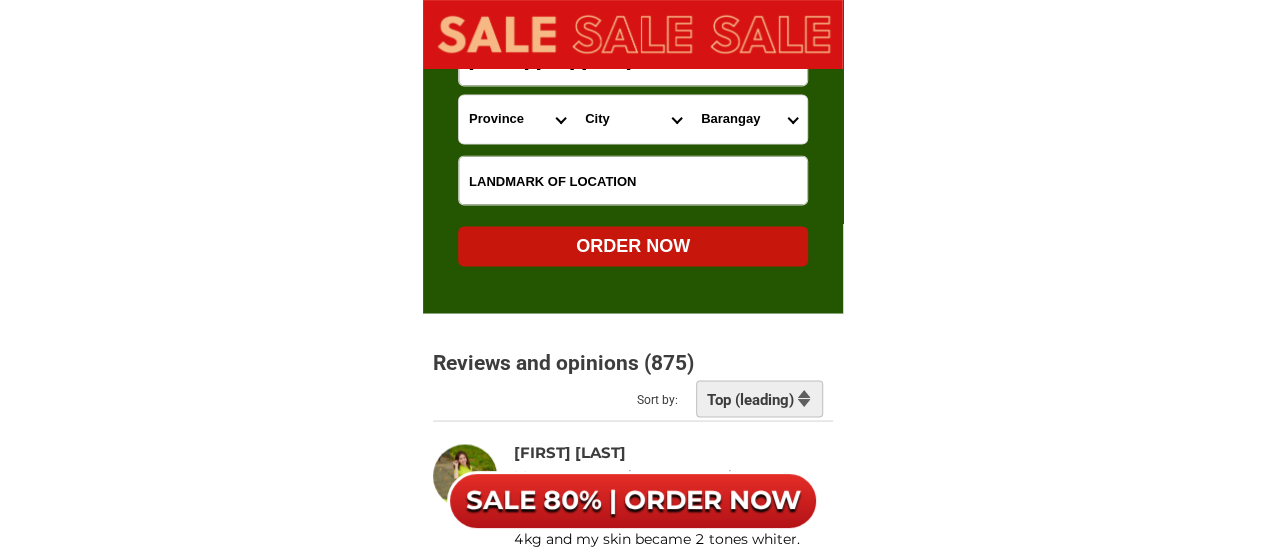 radio on "true" 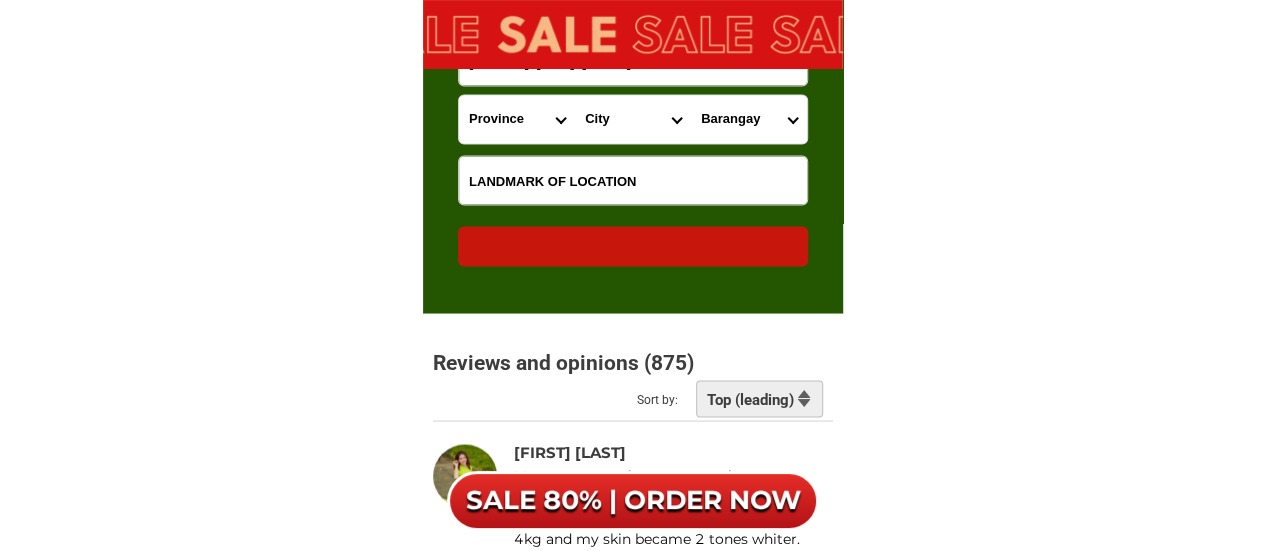 radio on "true" 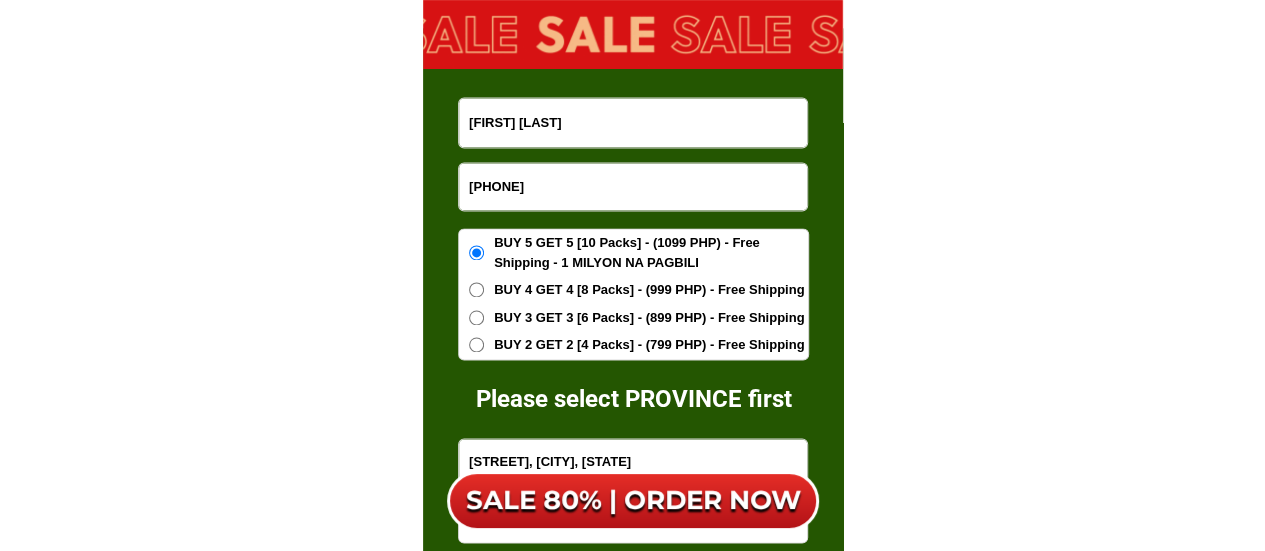 scroll, scrollTop: 12714, scrollLeft: 0, axis: vertical 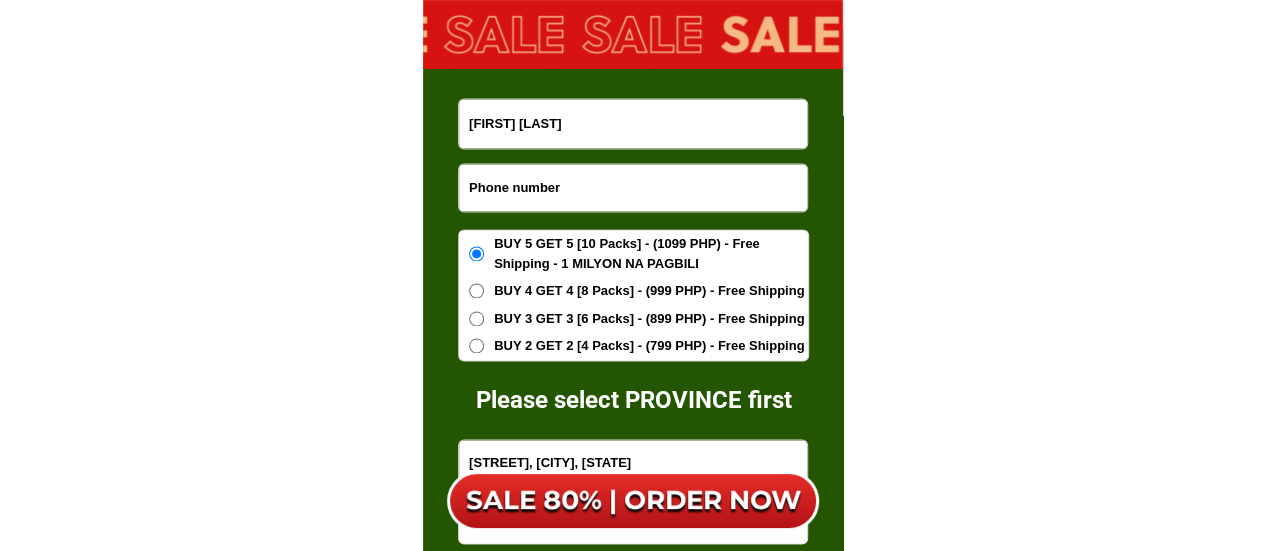 click at bounding box center [633, 187] 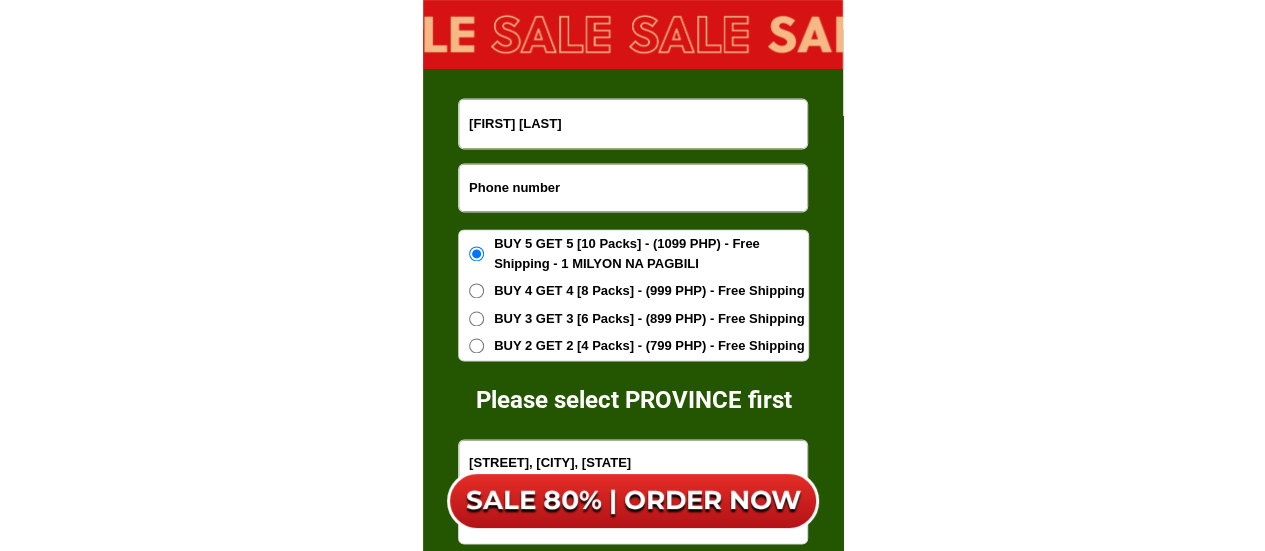 paste on "[PHONE]" 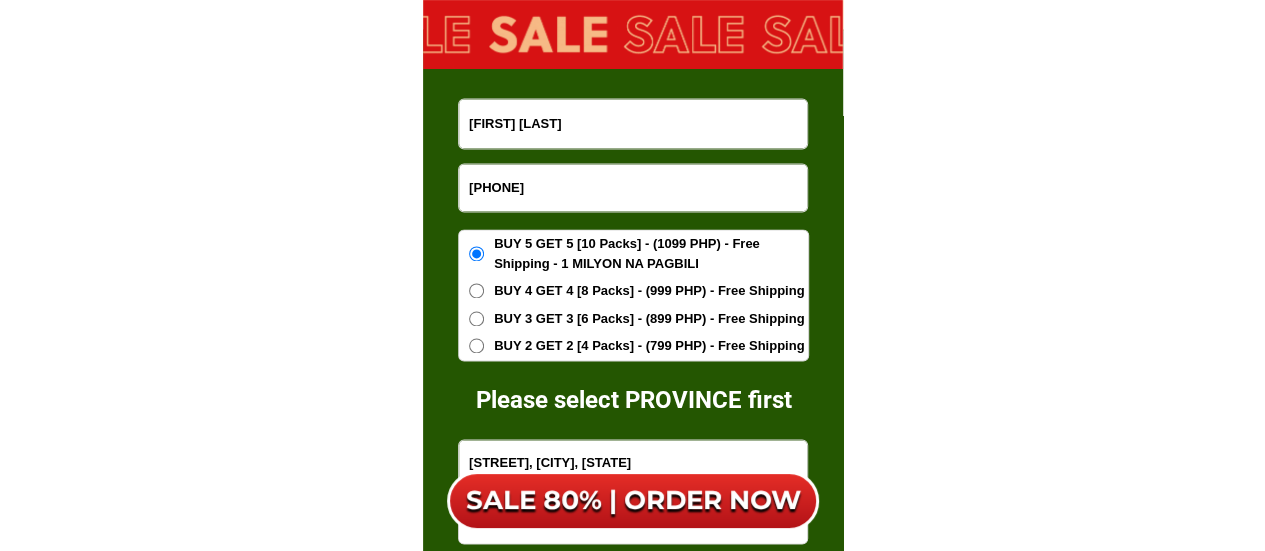 click on "[PHONE]" at bounding box center [633, 187] 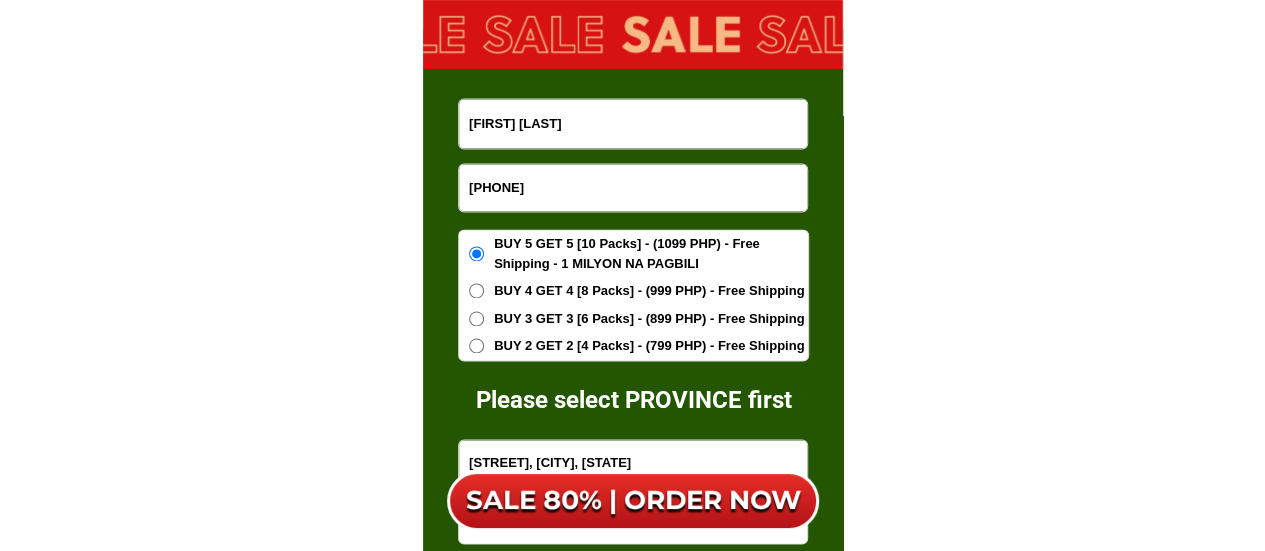 click on "[PHONE]" at bounding box center (633, 187) 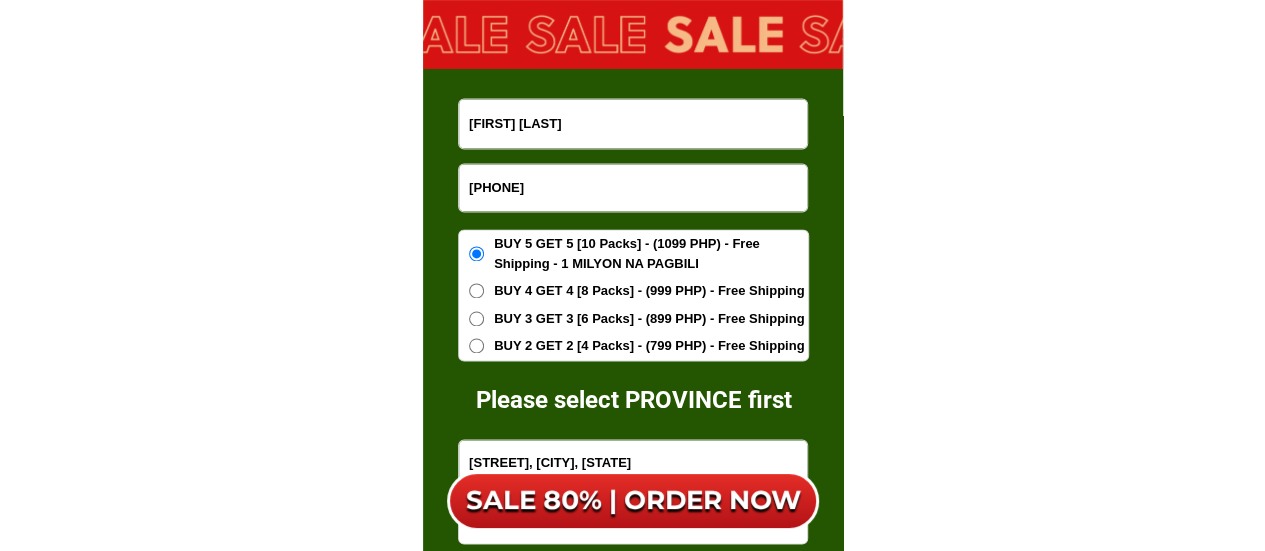 type on "[PHONE]" 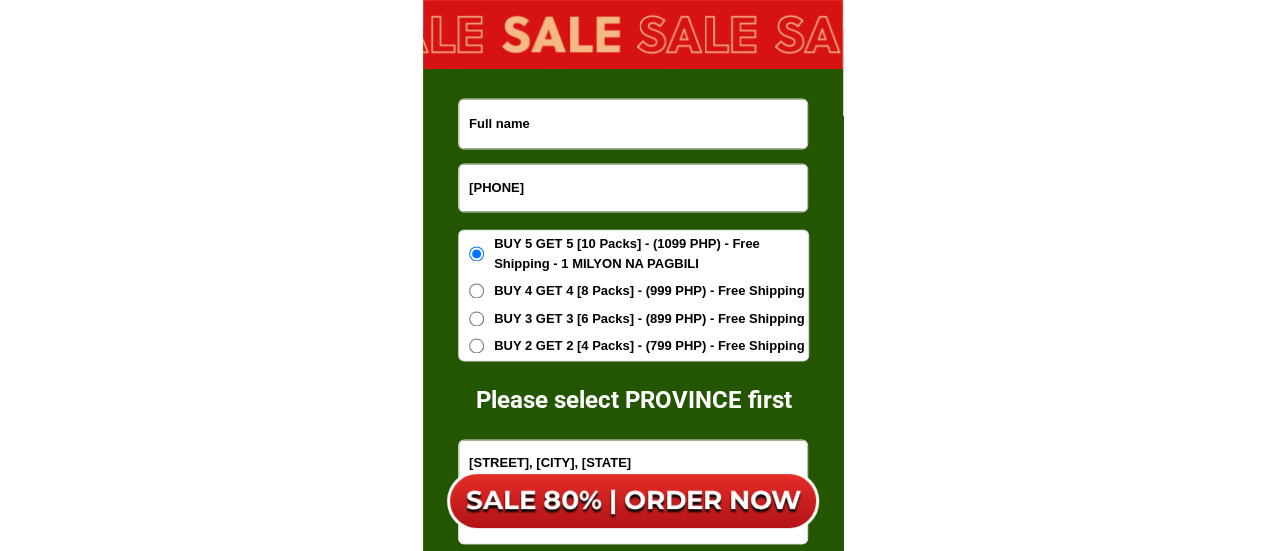 click at bounding box center (633, 123) 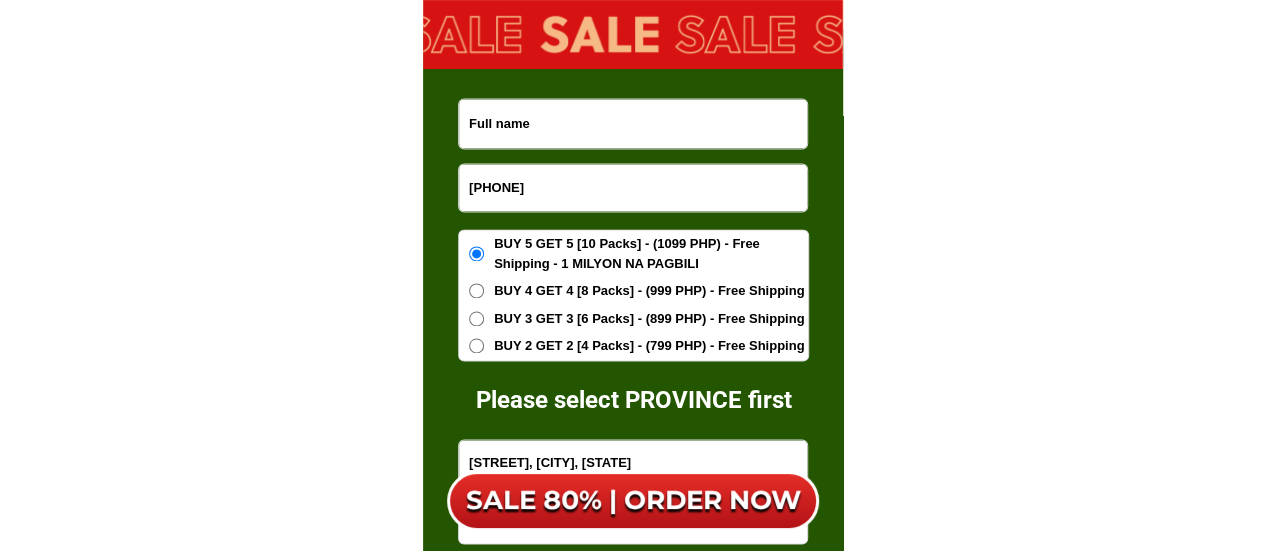 paste on "[FIRST] [LAST]" 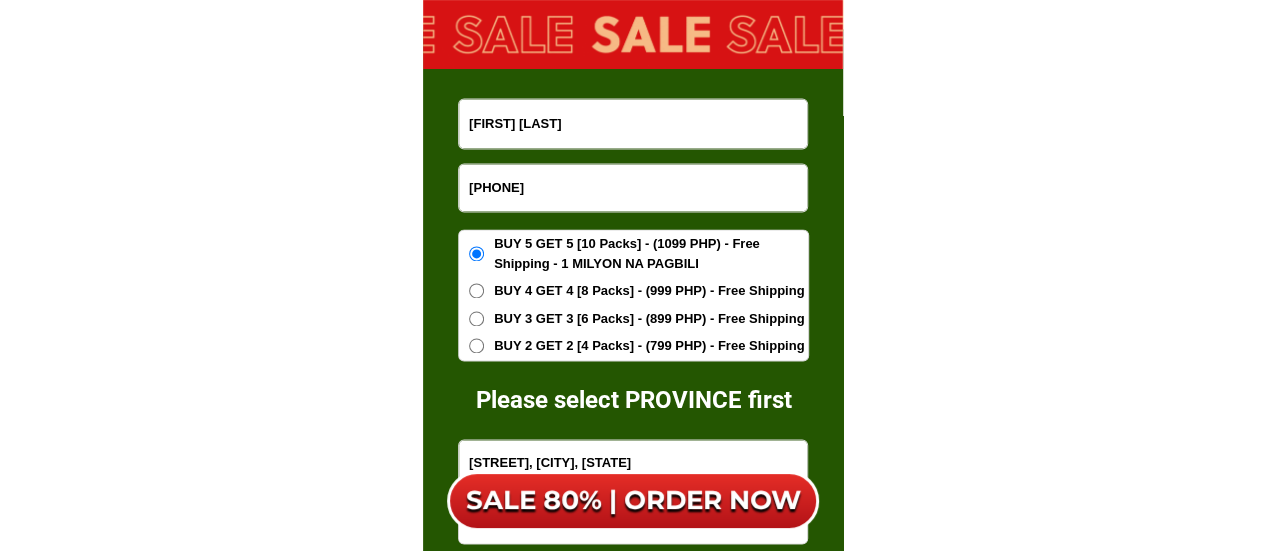 type on "[FIRST] [LAST]" 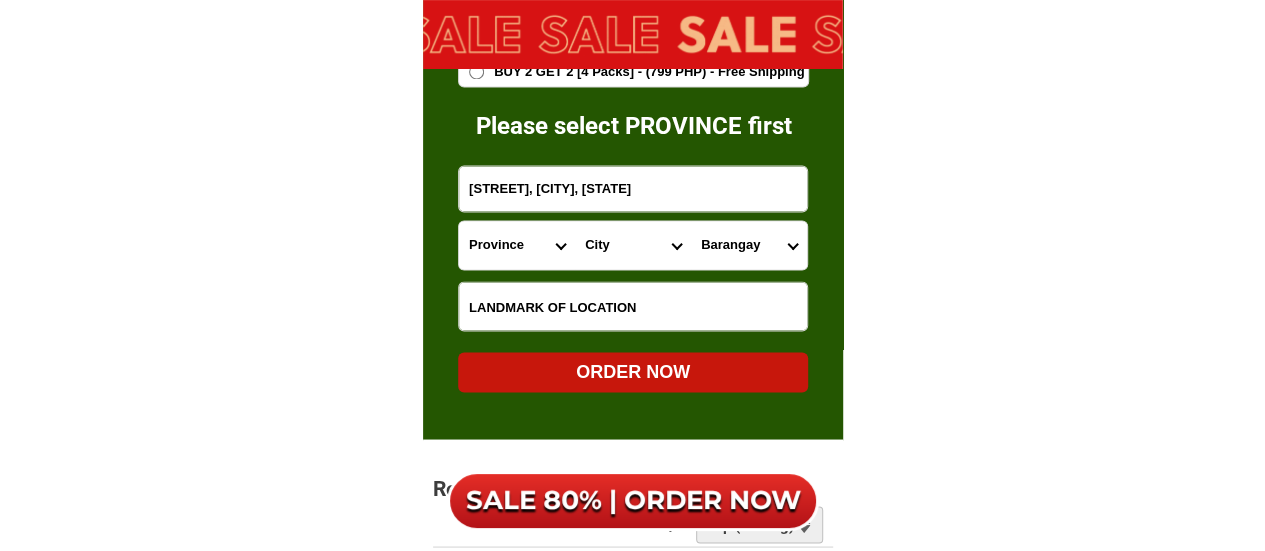 scroll, scrollTop: 13014, scrollLeft: 0, axis: vertical 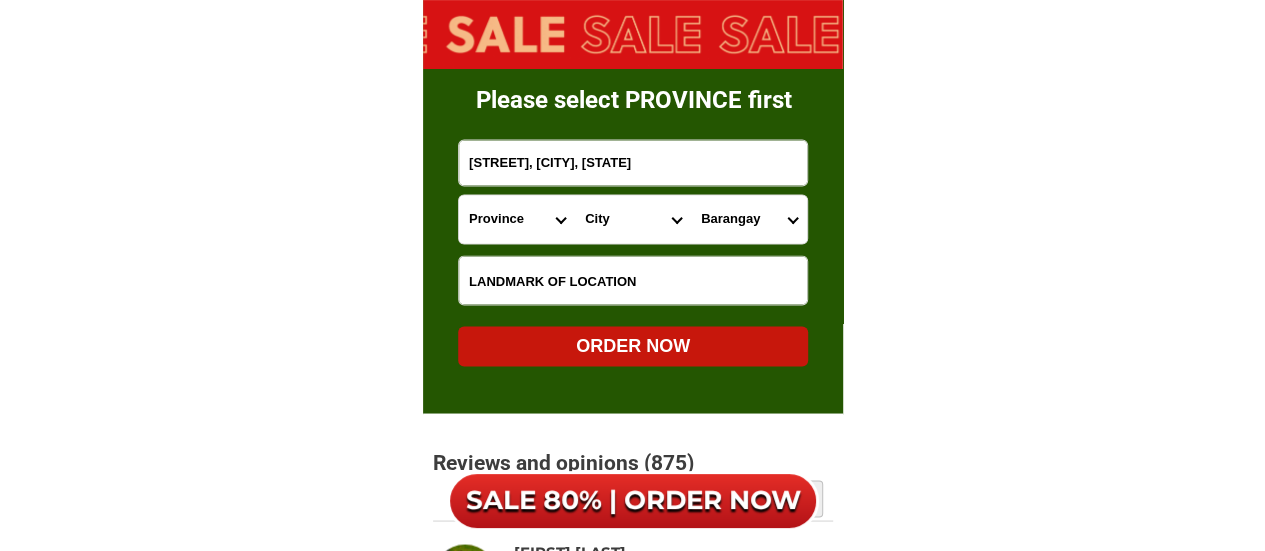 click at bounding box center (633, 280) 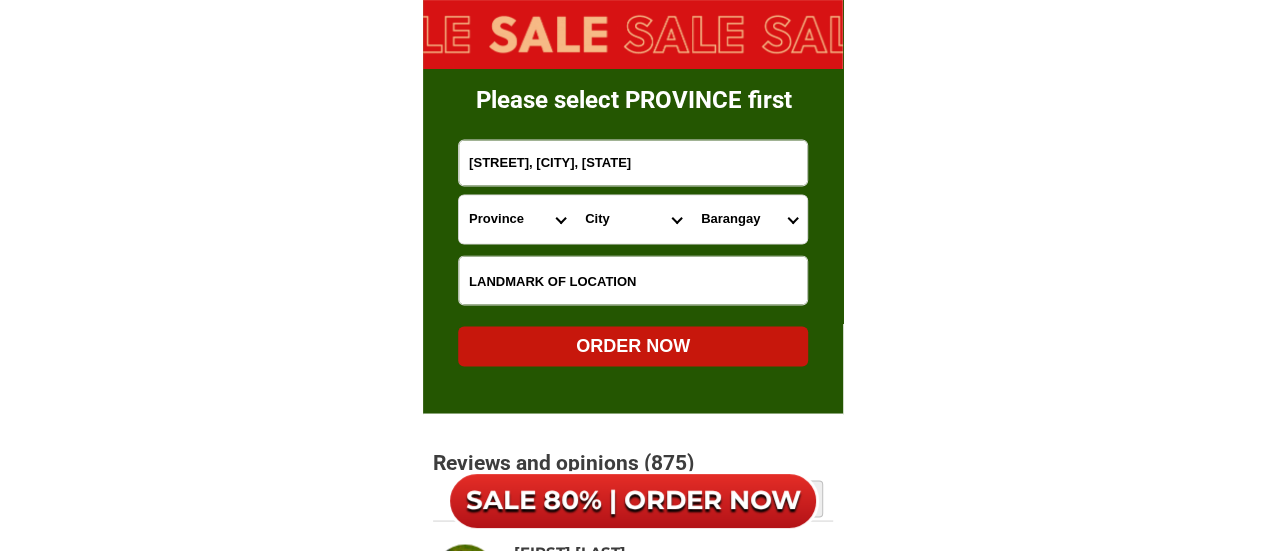 paste on "Back of Sto Cristo Parish Red Gate" 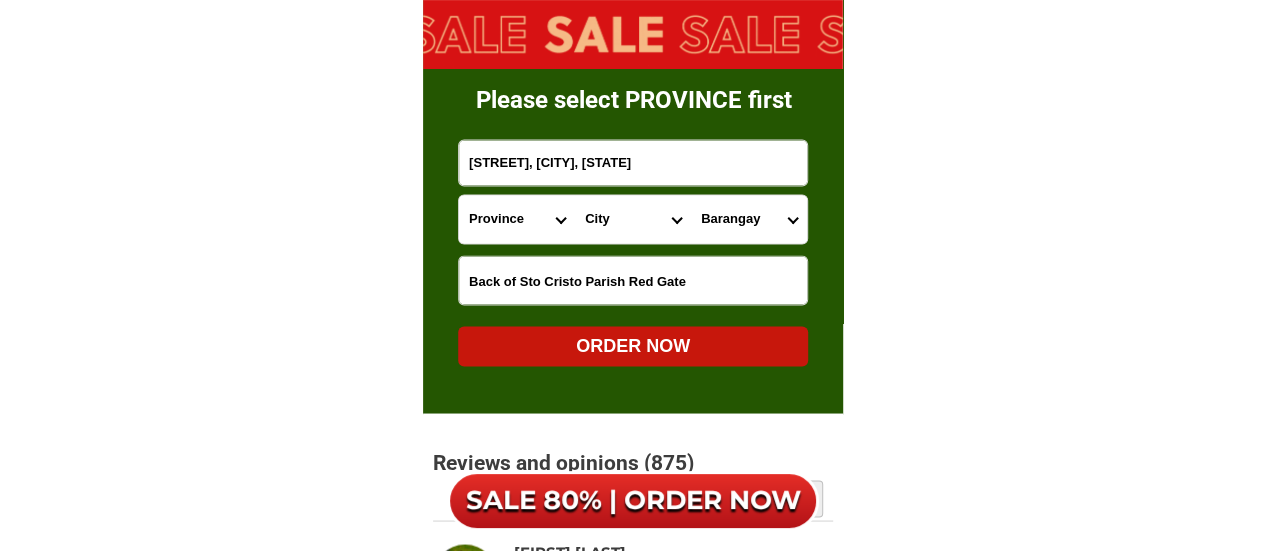 type on "Back of Sto Cristo Parish Red Gate" 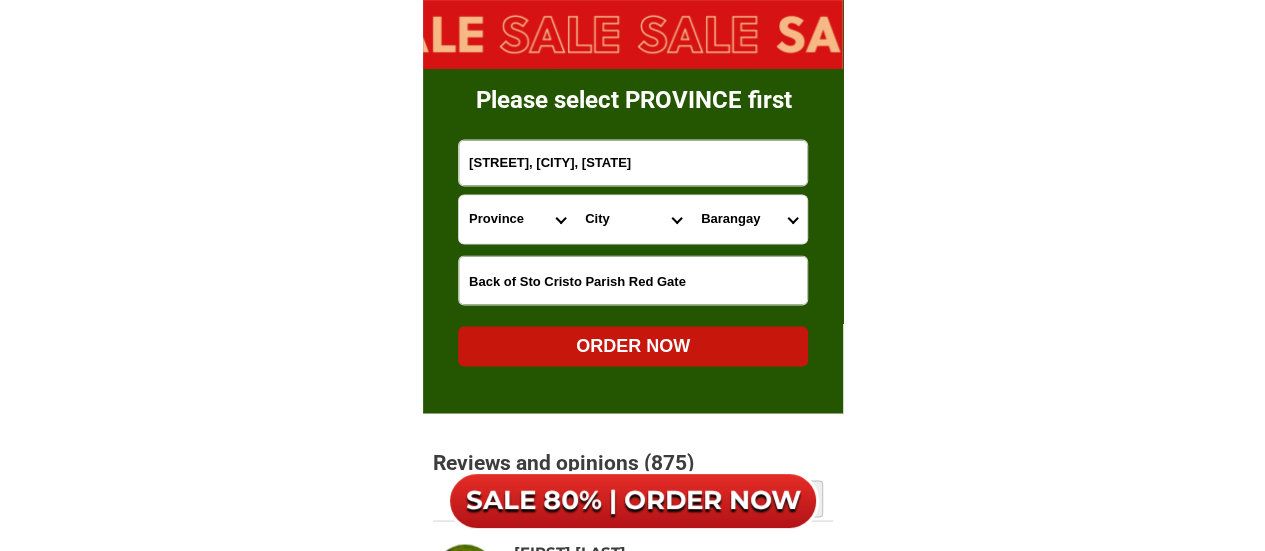 click on "Province Abra Agusan-del-norte Agusan-del-sur Aklan Albay Antique Apayao Aurora Basilan Bataan Batanes Batangas Benguet Biliran Bohol Bukidnon Bulacan Cagayan Camarines-norte Camarines-sur Camiguin Capiz Catanduanes Cavite Cebu Cotabato Davao-de-oro Davao-del-norte Davao-del-sur Davao-occidental Davao-oriental Dinagat-islands Eastern-samar Guimaras Ifugao Ilocos-norte Ilocos-sur Iloilo Isabela Kalinga La-union Laguna Lanao-del-norte Lanao-del-sur Leyte Maguindanao Marinduque Masbate Metro-manila Misamis-occidental Misamis-oriental Mountain-province Negros-occidental Negros-oriental Northern-samar Nueva-ecija Nueva-vizcaya Occidental-mindoro Oriental-mindoro Palawan Pampanga Pangasinan Quezon Quirino Rizal Romblon Sarangani Siquijor Sorsogon South-cotabato Southern-leyte Sultan-kudarat Sulu Surigao-del-norte Surigao-del-sur Tarlac Tawi-tawi Western-samar Zambales Zamboanga-del-norte Zamboanga-del-sur Zamboanga-sibugay" at bounding box center [517, 219] 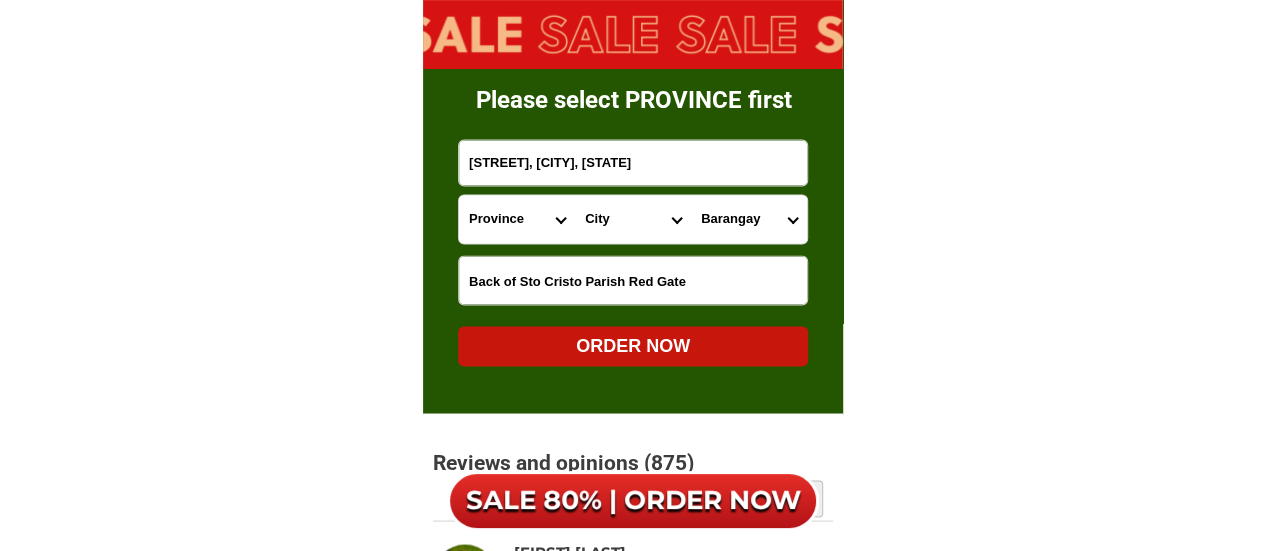 select on "[PHONE]" 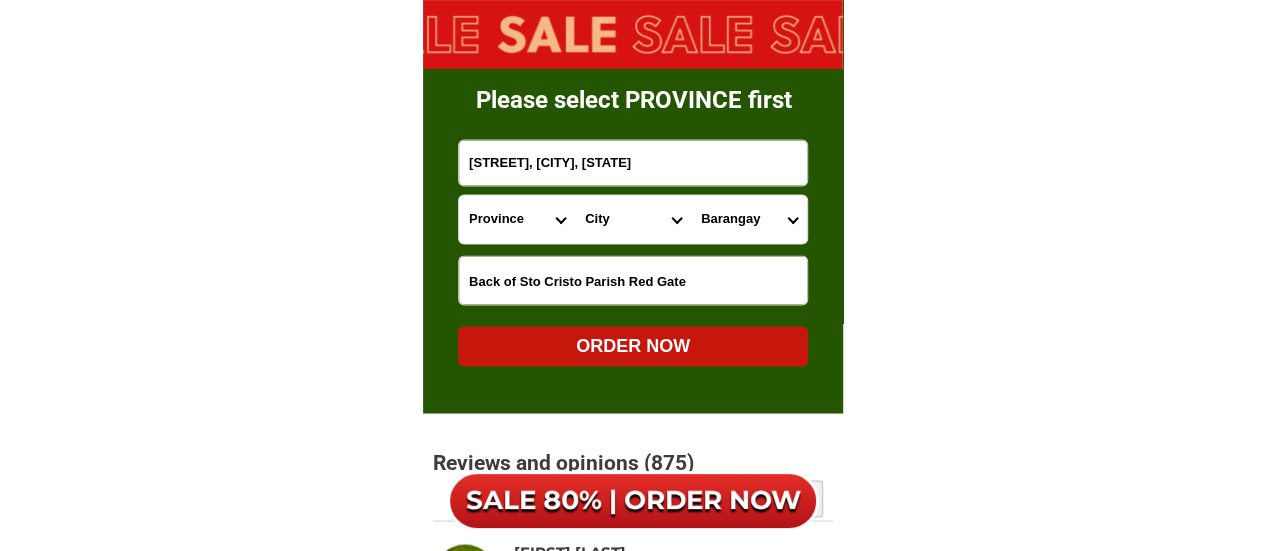click on "Province Abra Agusan-del-norte Agusan-del-sur Aklan Albay Antique Apayao Aurora Basilan Bataan Batanes Batangas Benguet Biliran Bohol Bukidnon Bulacan Cagayan Camarines-norte Camarines-sur Camiguin Capiz Catanduanes Cavite Cebu Cotabato Davao-de-oro Davao-del-norte Davao-del-sur Davao-occidental Davao-oriental Dinagat-islands Eastern-samar Guimaras Ifugao Ilocos-norte Ilocos-sur Iloilo Isabela Kalinga La-union Laguna Lanao-del-norte Lanao-del-sur Leyte Maguindanao Marinduque Masbate Metro-manila Misamis-occidental Misamis-oriental Mountain-province Negros-occidental Negros-oriental Northern-samar Nueva-ecija Nueva-vizcaya Occidental-mindoro Oriental-mindoro Palawan Pampanga Pangasinan Quezon Quirino Rizal Romblon Sarangani Siquijor Sorsogon South-cotabato Southern-leyte Sultan-kudarat Sulu Surigao-del-norte Surigao-del-sur Tarlac Tawi-tawi Western-samar Zambales Zamboanga-del-norte Zamboanga-del-sur Zamboanga-sibugay" at bounding box center [517, 219] 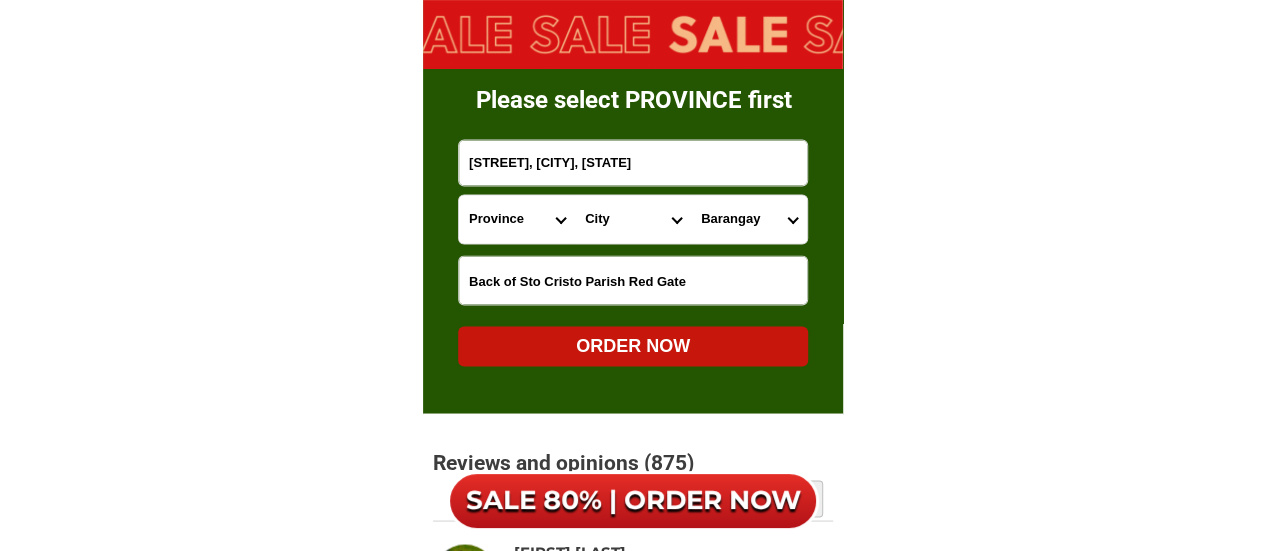 click on "City Binondo CALOOCAN Ermita Intramuros Las-pinas Makati Malabon-city Malate Mandaluyong Marikina Metro-manila-sampaloc Metro-manila-san-juan Metro-manila-san-miguel Metro-manila-san-nicolas Metro-manila-santa-ana Metro-manila-santa-mesa Muntinlupa Navotas-city North-caloocan Paco Pandacan Paranaque Pasay Pasig Pateros Port-area Quezon-city Quiapo SANTA-CRUZ SANTA-CRUZ Taguig TONDO I/II TONDO I/II Valenzuela-city" at bounding box center (633, 219) 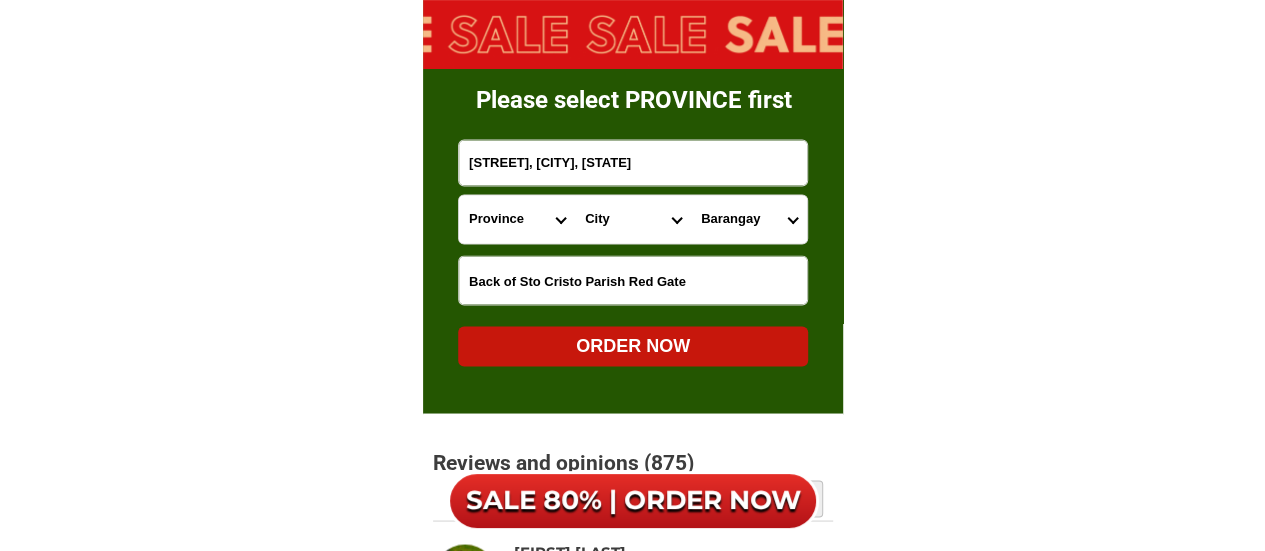 select on "[PHONE]" 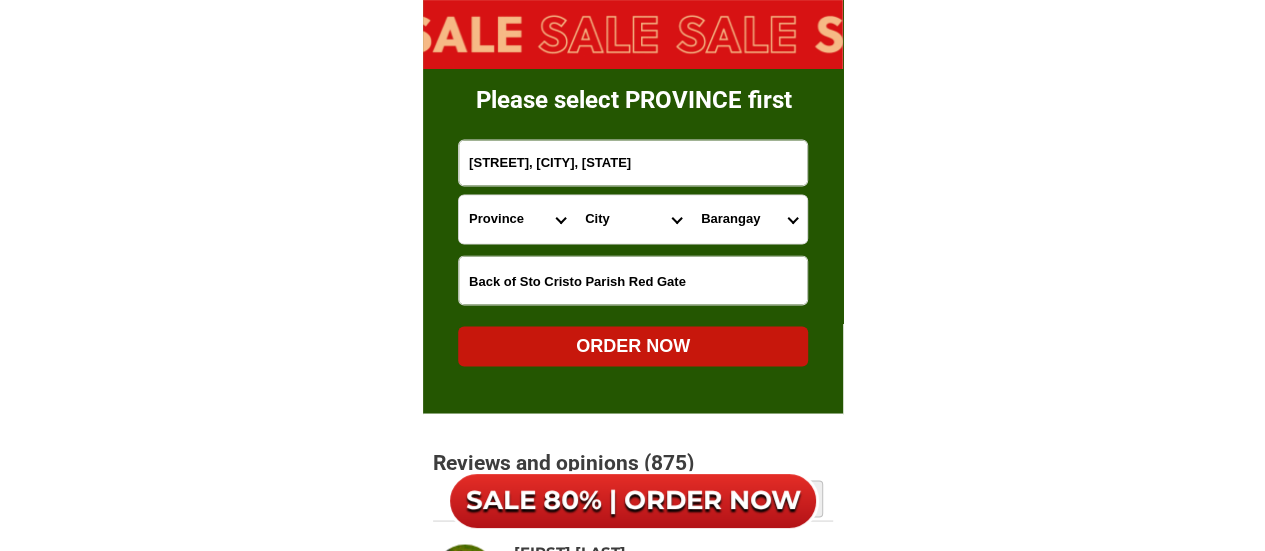 click on "City Binondo CALOOCAN Ermita Intramuros Las-pinas Makati Malabon-city Malate Mandaluyong Marikina Metro-manila-sampaloc Metro-manila-san-juan Metro-manila-san-miguel Metro-manila-san-nicolas Metro-manila-santa-ana Metro-manila-santa-mesa Muntinlupa Navotas-city North-caloocan Paco Pandacan Paranaque Pasay Pasig Pateros Port-area Quezon-city Quiapo SANTA-CRUZ SANTA-CRUZ Taguig TONDO I/II TONDO I/II Valenzuela-city" at bounding box center (633, 219) 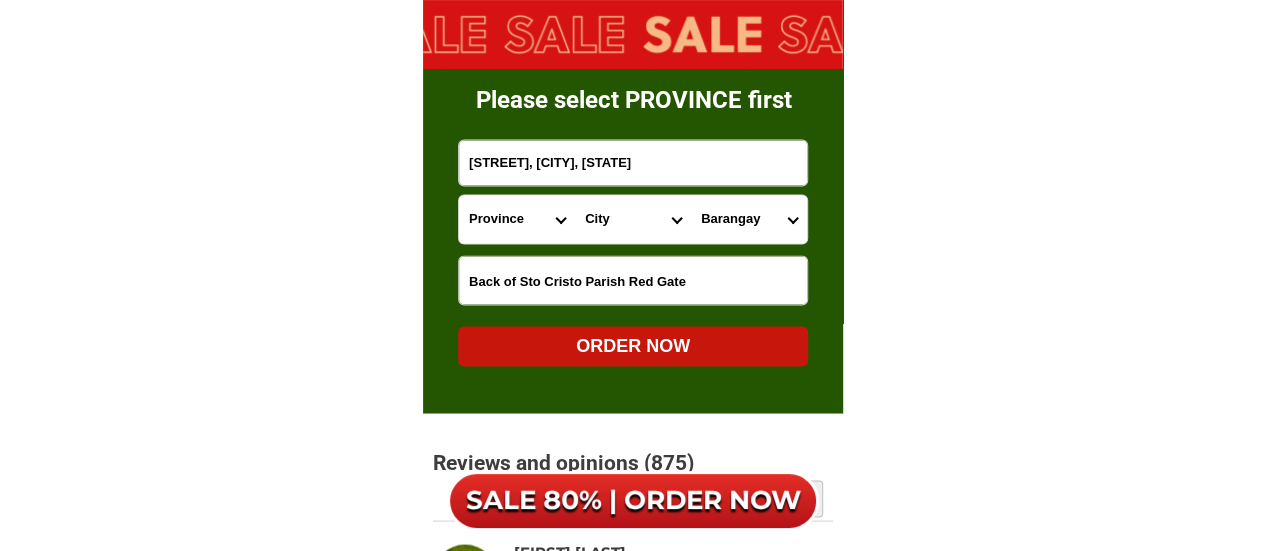 click on "[STREET], [CITY], [STREET], [CITY], [CITY], [CITY], [CITY], [CITY], [CITY], [CITY], [CITY], [CITY], [CITY], [CITY], [CITY], [CITY], [CITY], [CITY], [CITY], [CITY], [CITY], [CITY]" at bounding box center [749, 219] 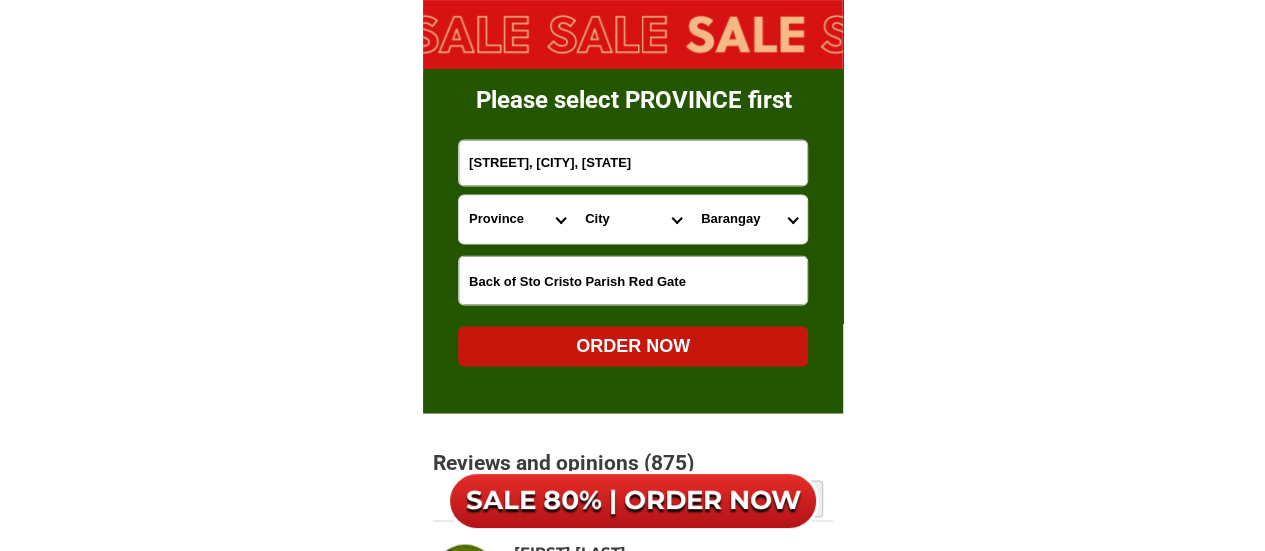 select on "[PHONE]" 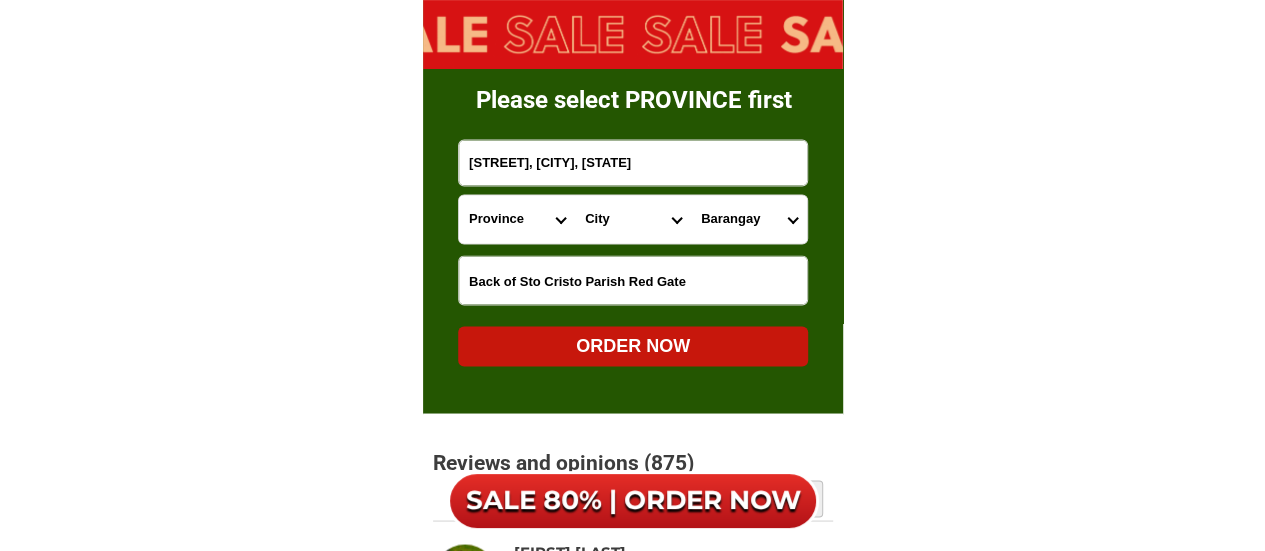click on "[STREET], [CITY], [STREET], [CITY], [CITY], [CITY], [CITY], [CITY], [CITY], [CITY], [CITY], [CITY], [CITY], [CITY], [CITY], [CITY], [CITY], [CITY], [CITY], [CITY], [CITY], [CITY]" at bounding box center [749, 219] 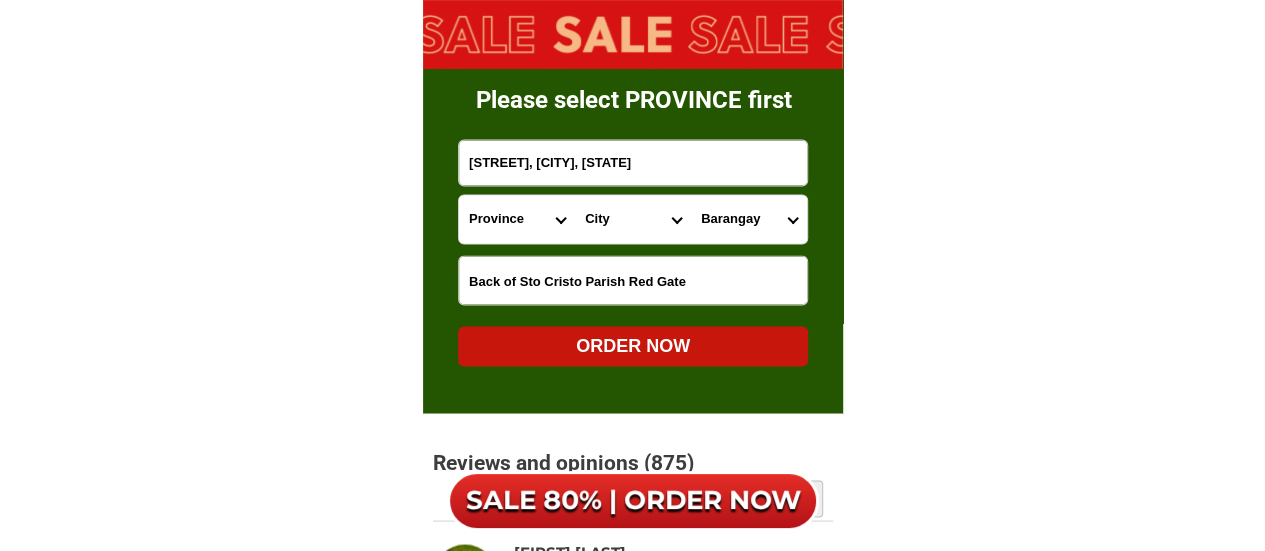 click on "[STREET], [CITY], [STATE]" at bounding box center [633, 162] 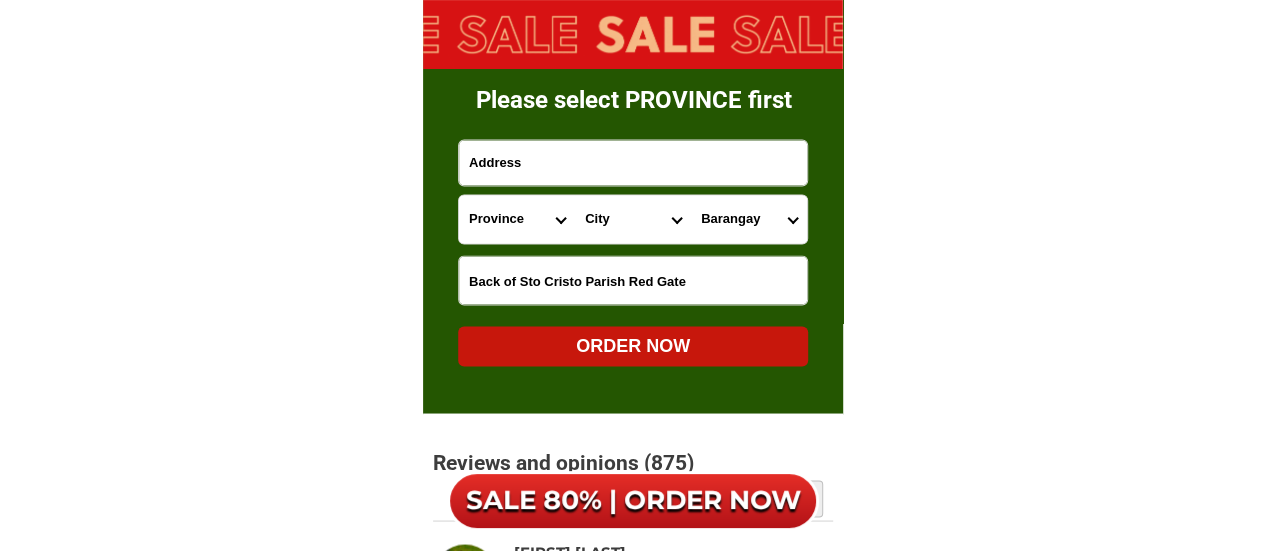 type on "[PERSON]" 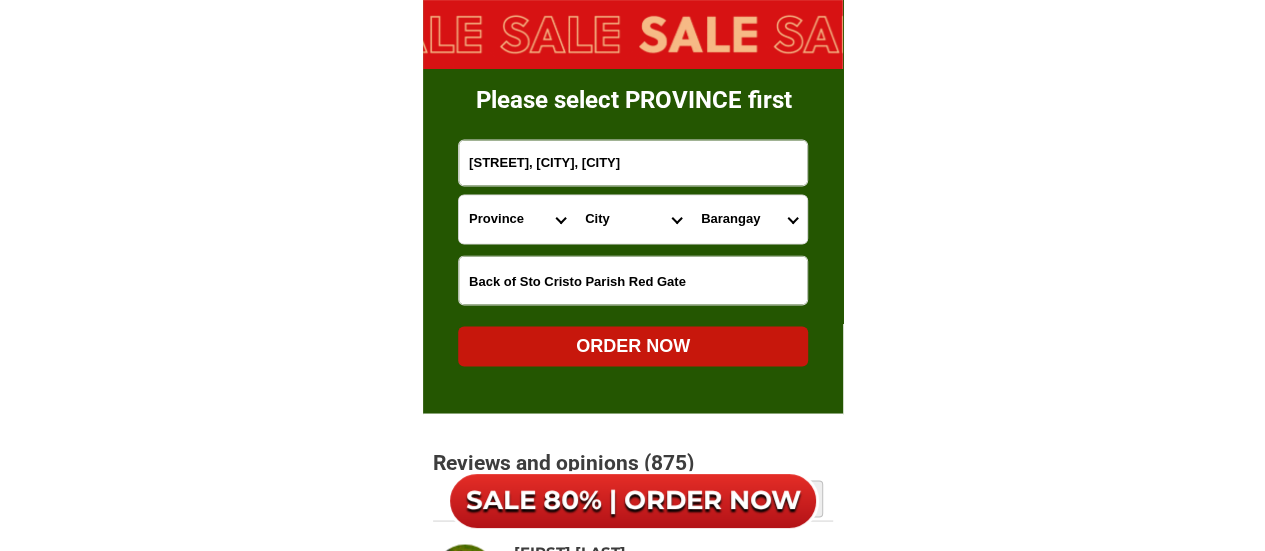 scroll, scrollTop: 13214, scrollLeft: 0, axis: vertical 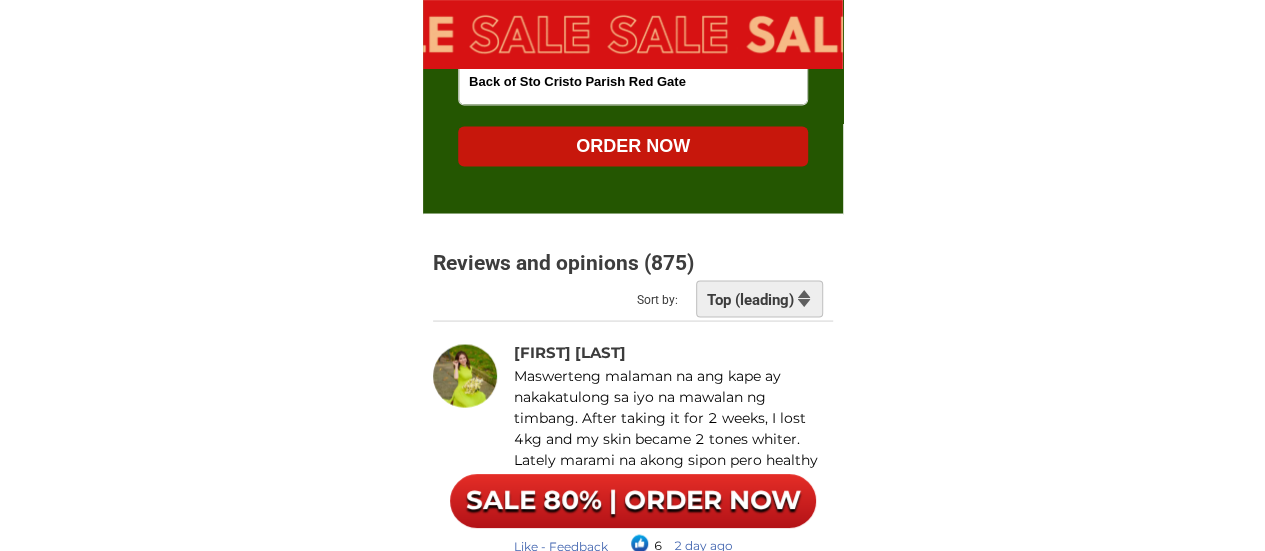 type on "[STREET], [CITY], [CITY]" 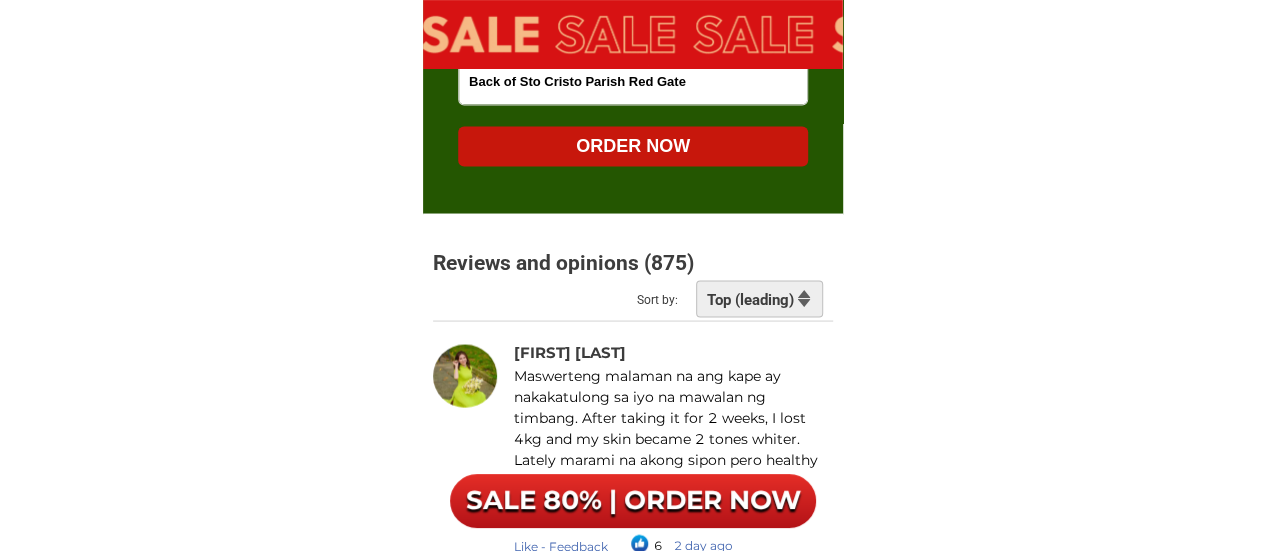 click on "ORDER NOW" at bounding box center (633, 146) 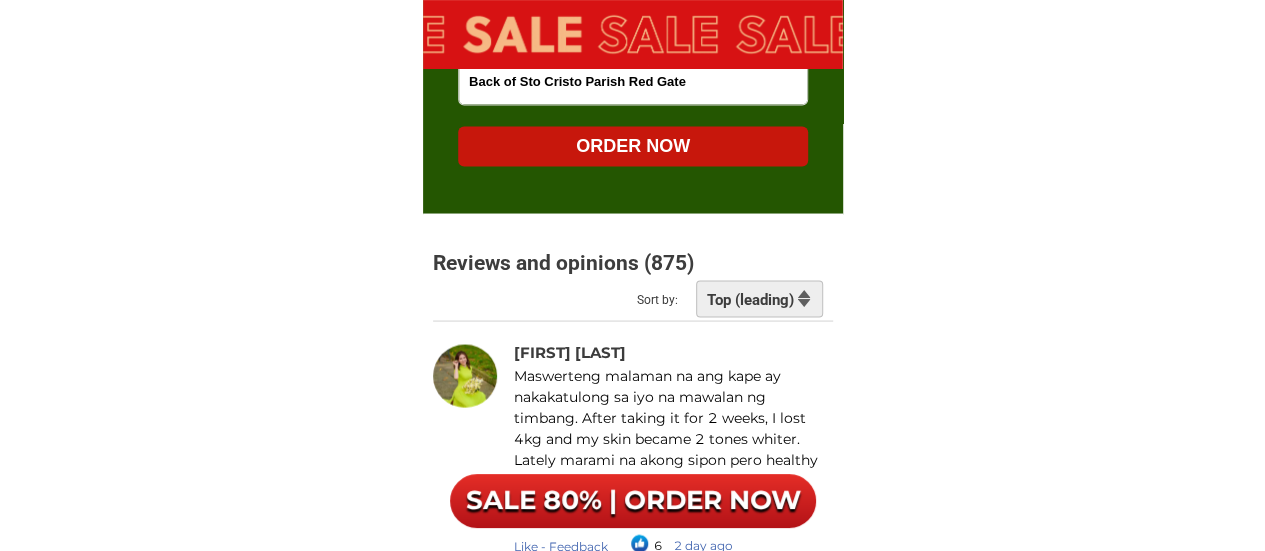 radio on "true" 